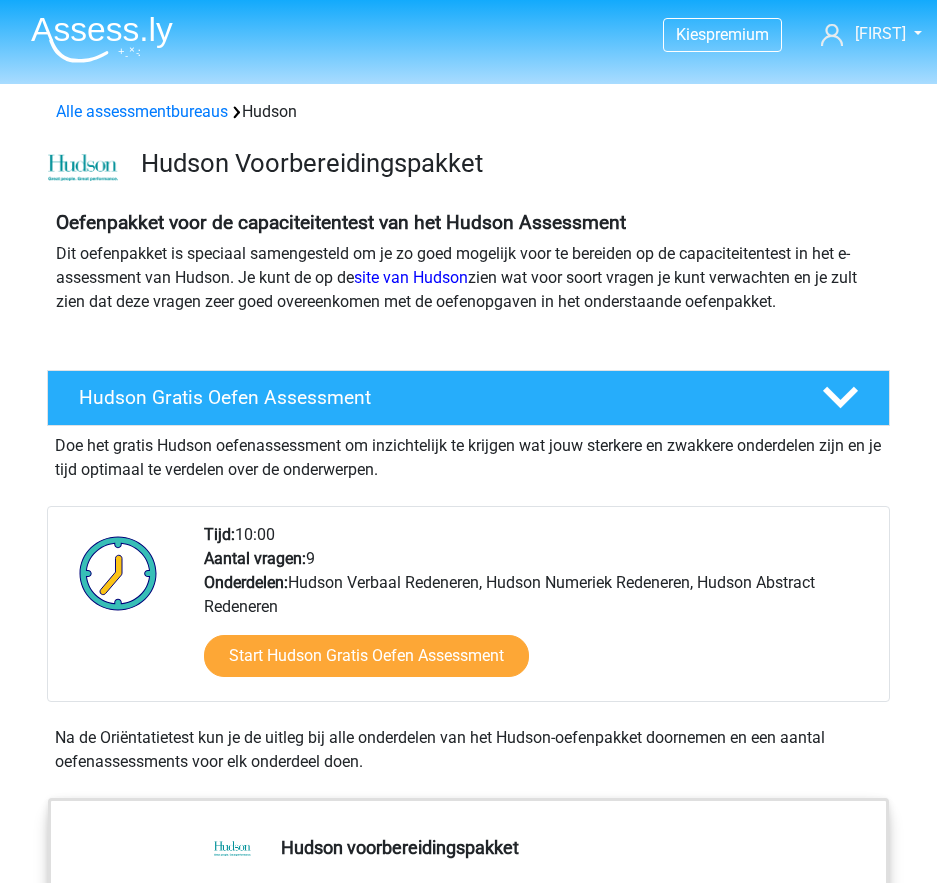 scroll, scrollTop: 0, scrollLeft: 0, axis: both 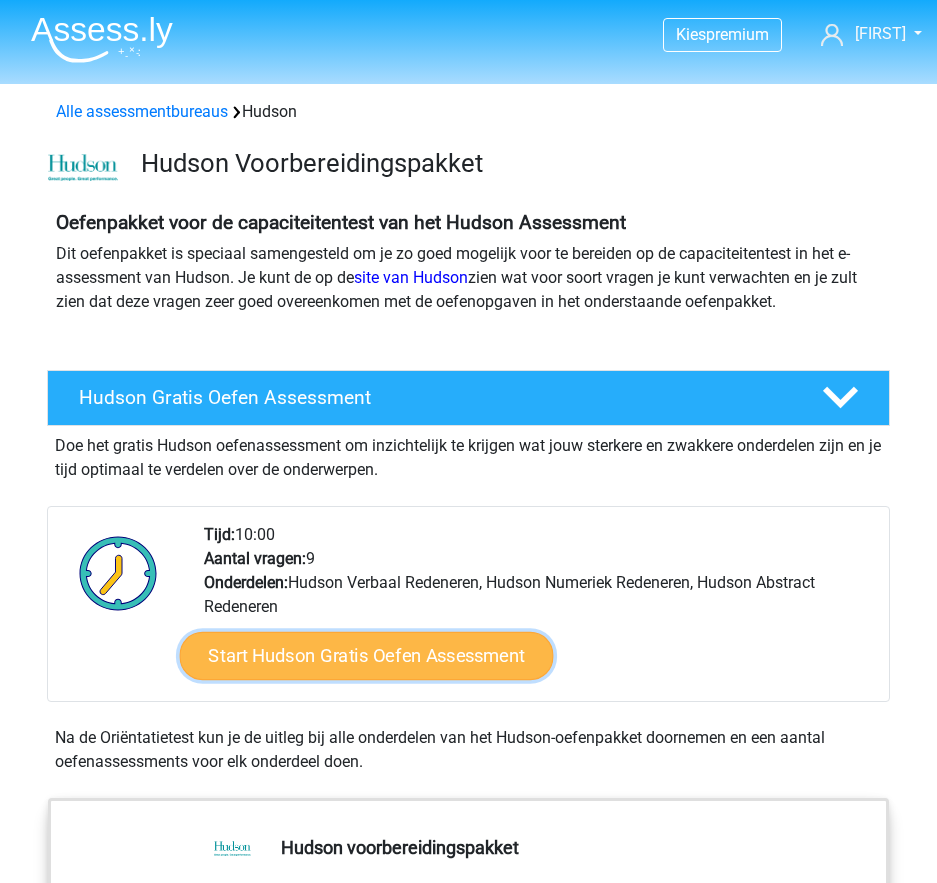 click on "Start Hudson Gratis Oefen Assessment" at bounding box center (366, 656) 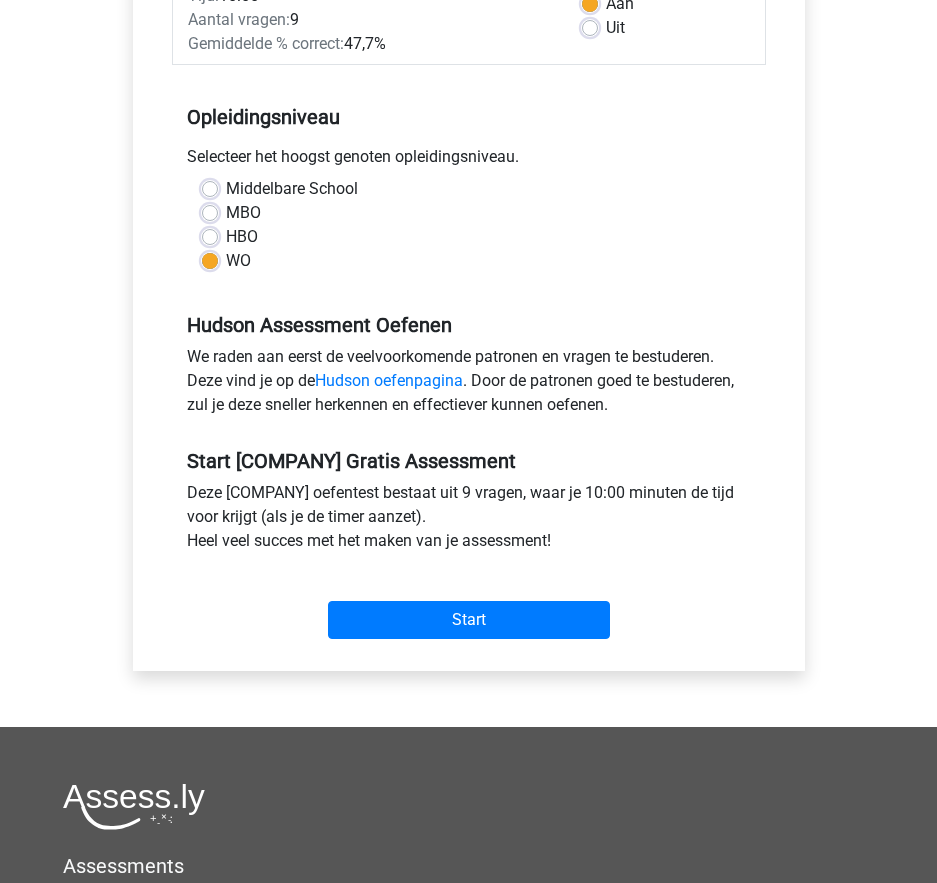 scroll, scrollTop: 300, scrollLeft: 0, axis: vertical 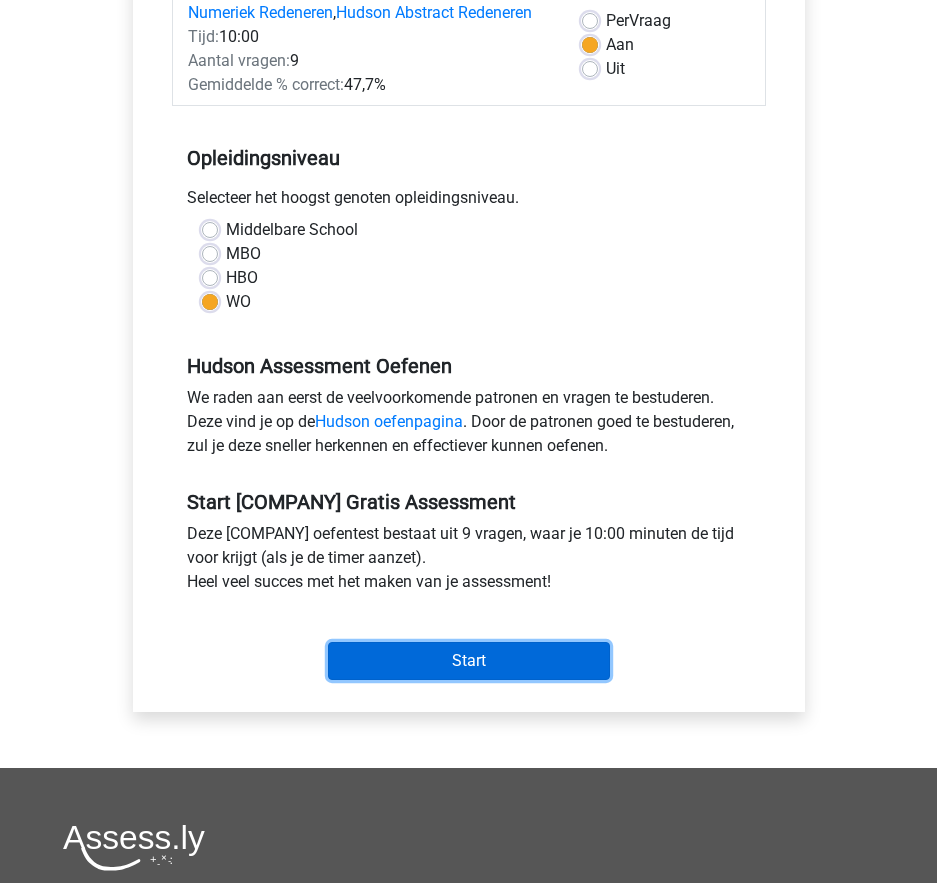 click on "Start" at bounding box center (469, 661) 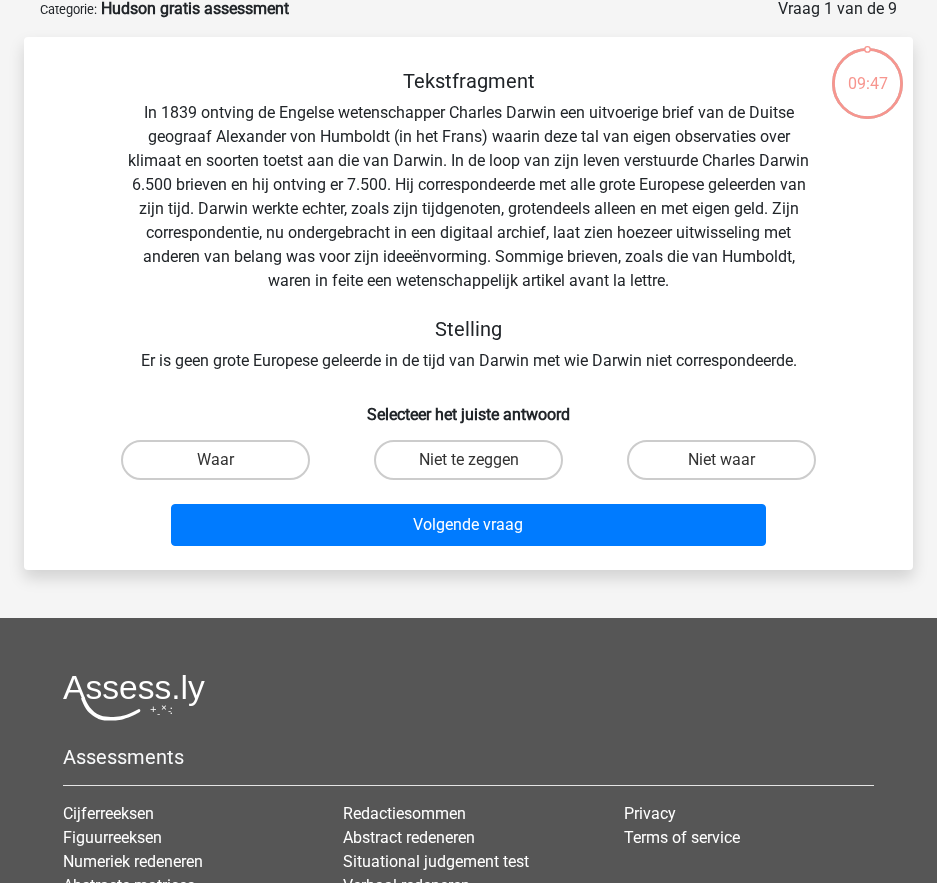 scroll, scrollTop: 300, scrollLeft: 0, axis: vertical 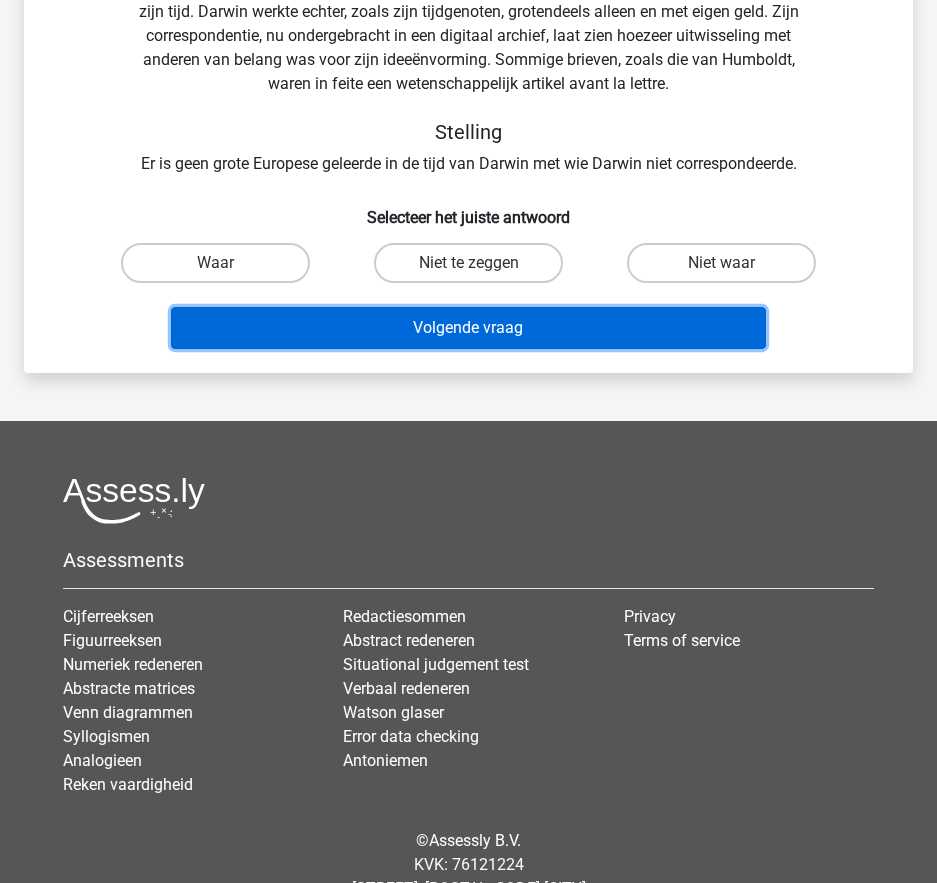 click on "Volgende vraag" at bounding box center [468, 328] 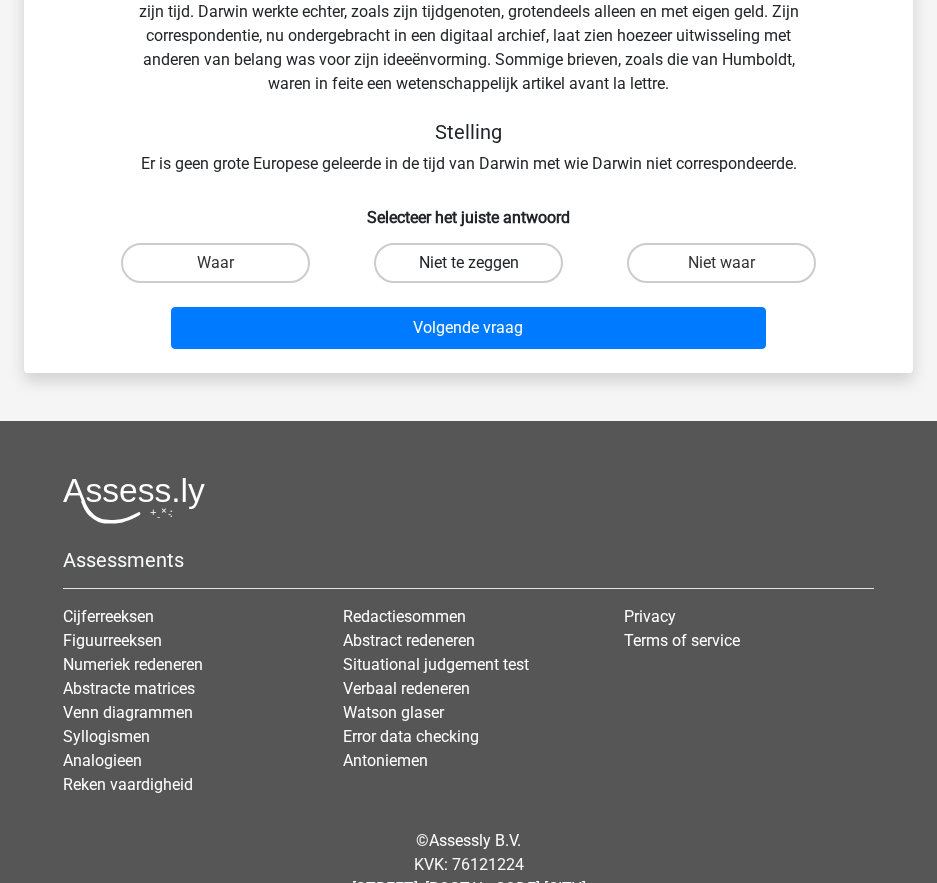 click on "Niet te zeggen" at bounding box center [469, 263] 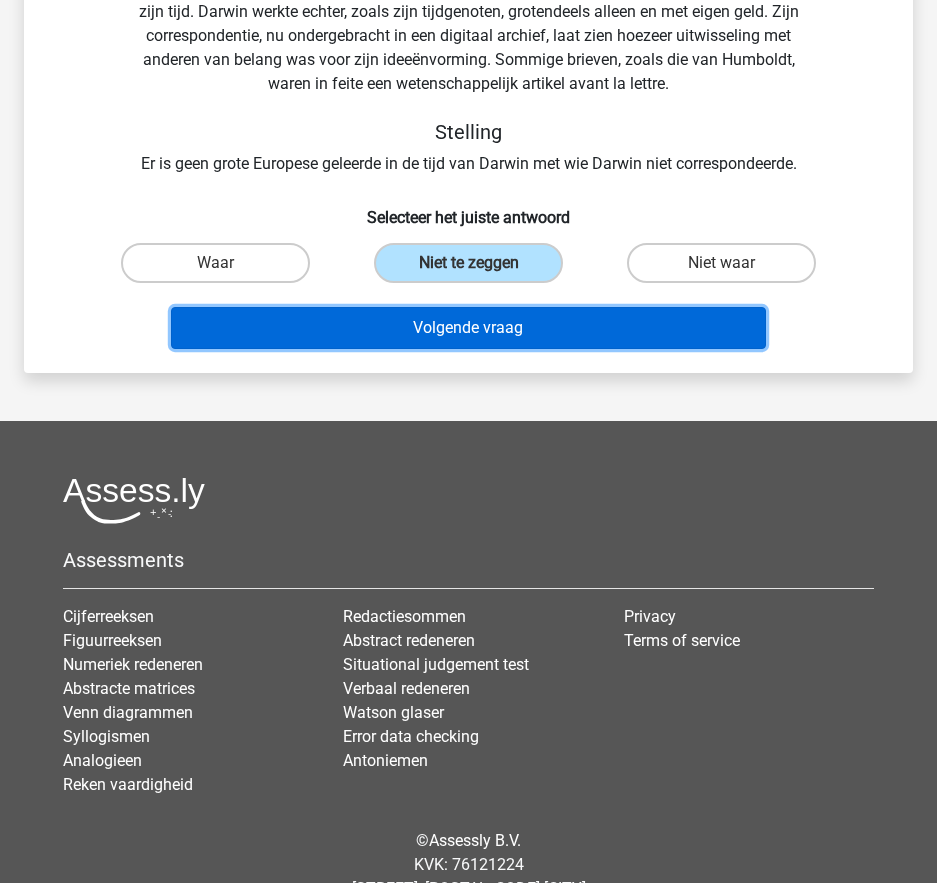 click on "Volgende vraag" at bounding box center [468, 328] 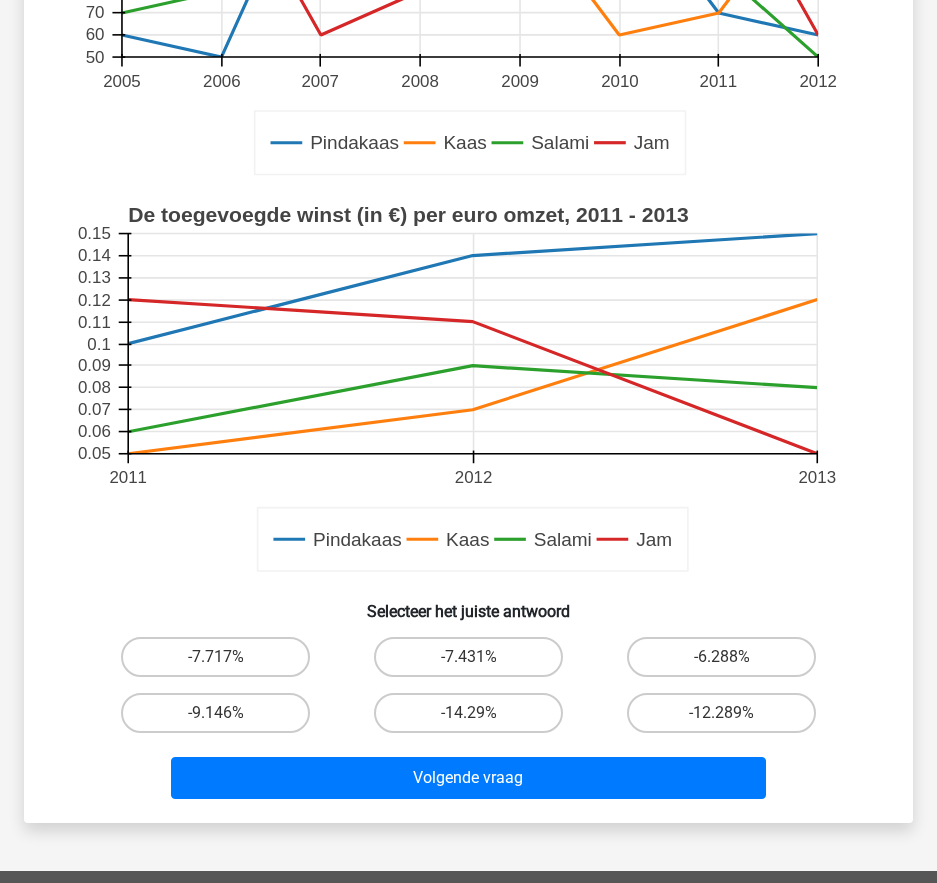 scroll, scrollTop: 600, scrollLeft: 0, axis: vertical 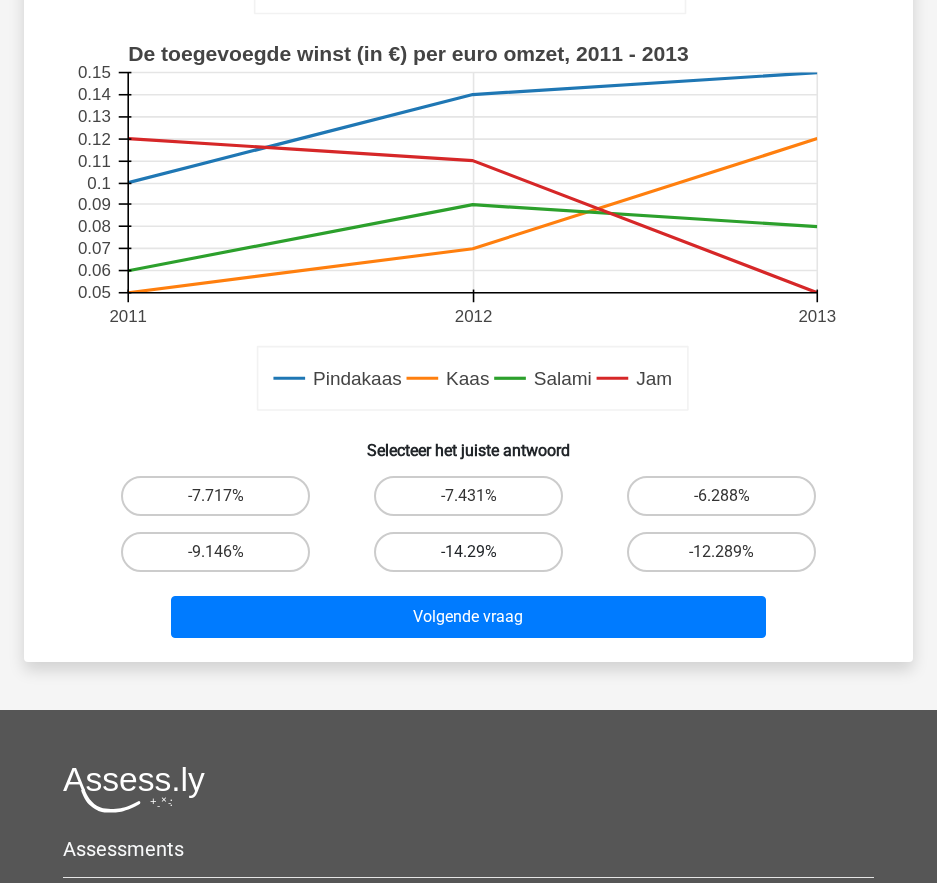 click on "-14.29%" at bounding box center [469, 552] 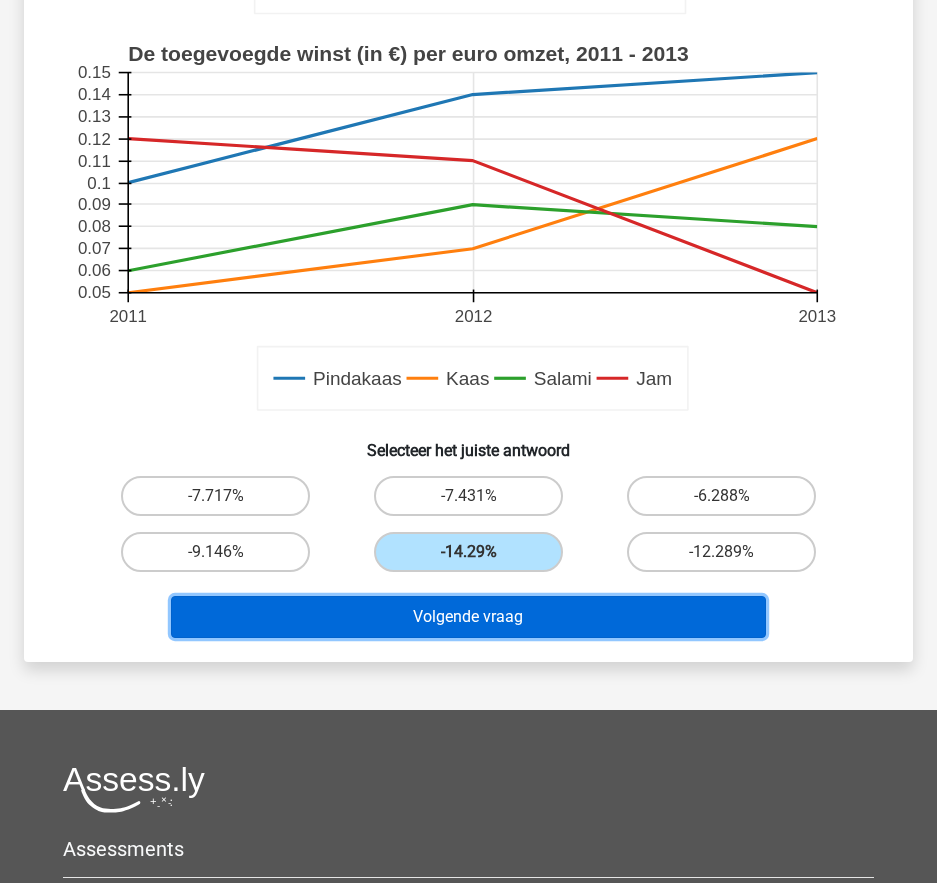 click on "Volgende vraag" at bounding box center (468, 617) 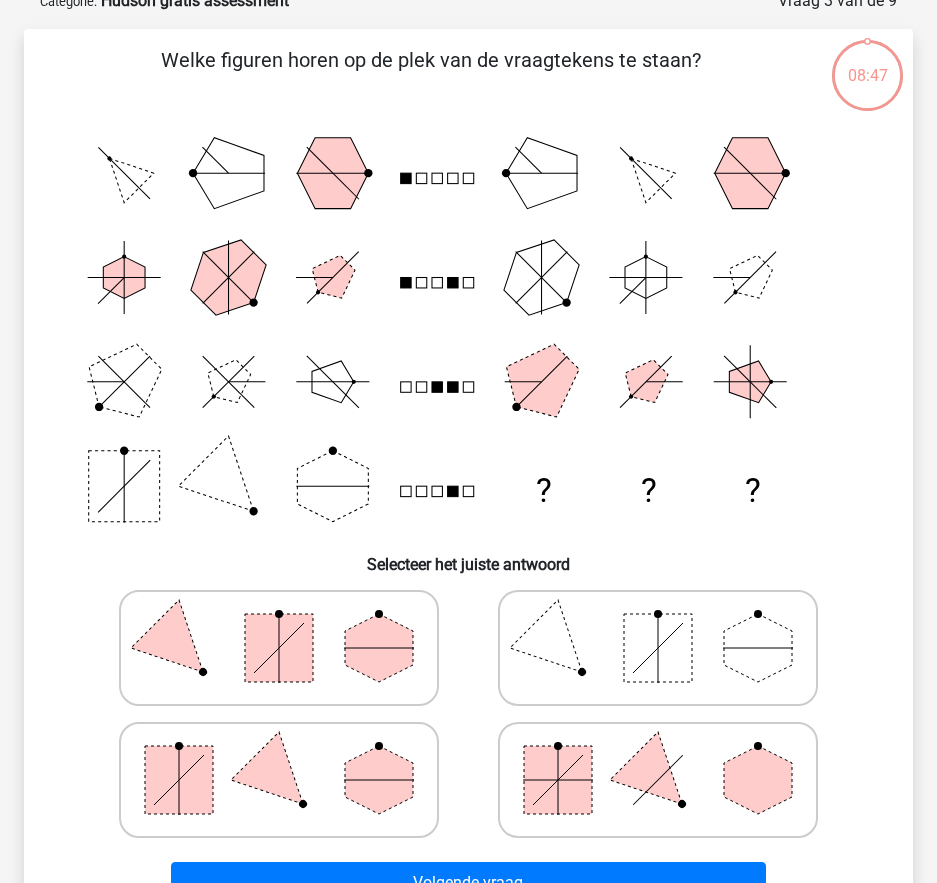 scroll, scrollTop: 100, scrollLeft: 0, axis: vertical 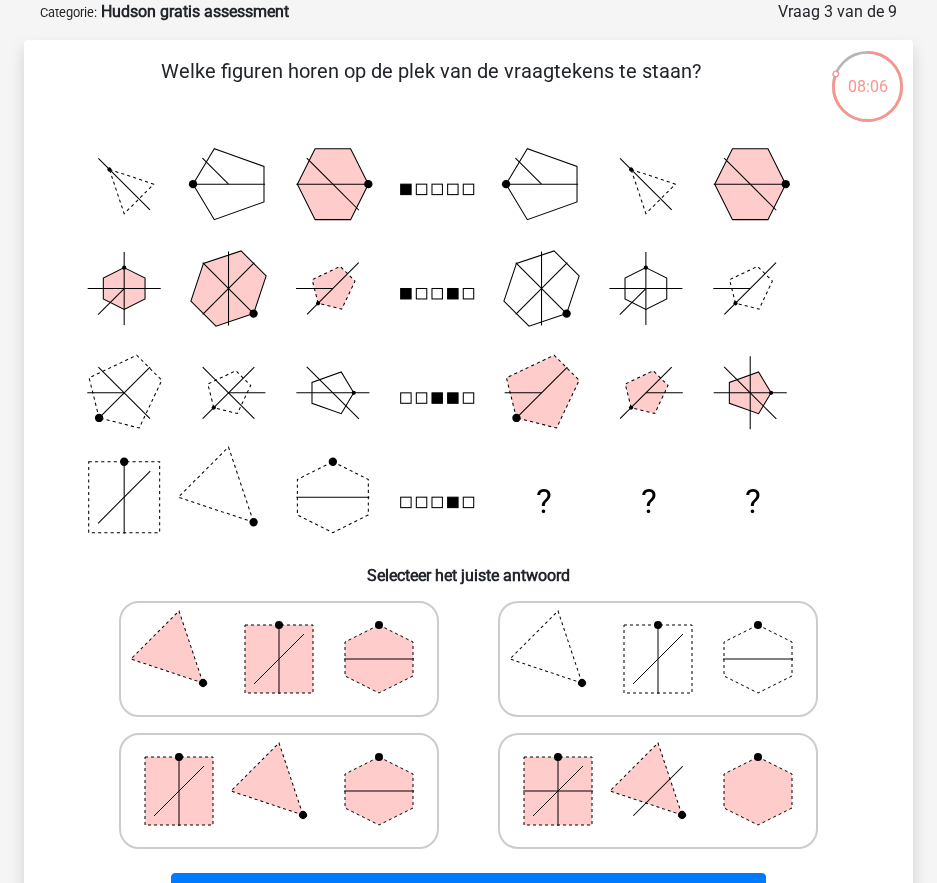 click 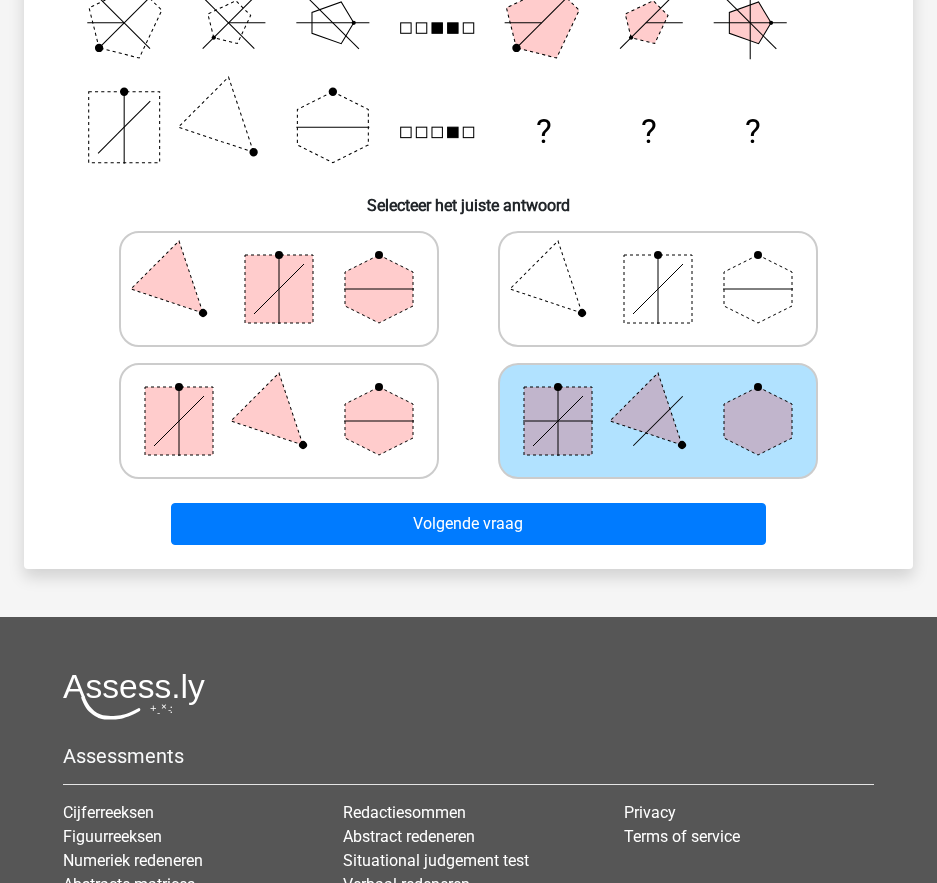 scroll, scrollTop: 500, scrollLeft: 0, axis: vertical 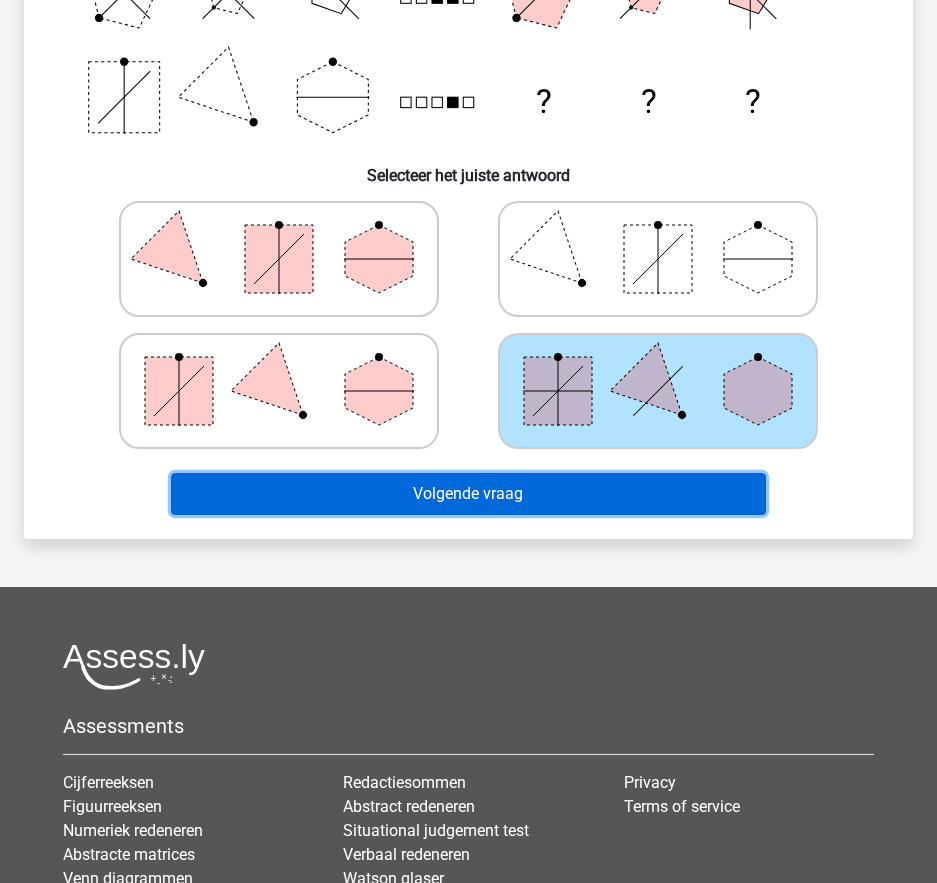 click on "Volgende vraag" at bounding box center (468, 494) 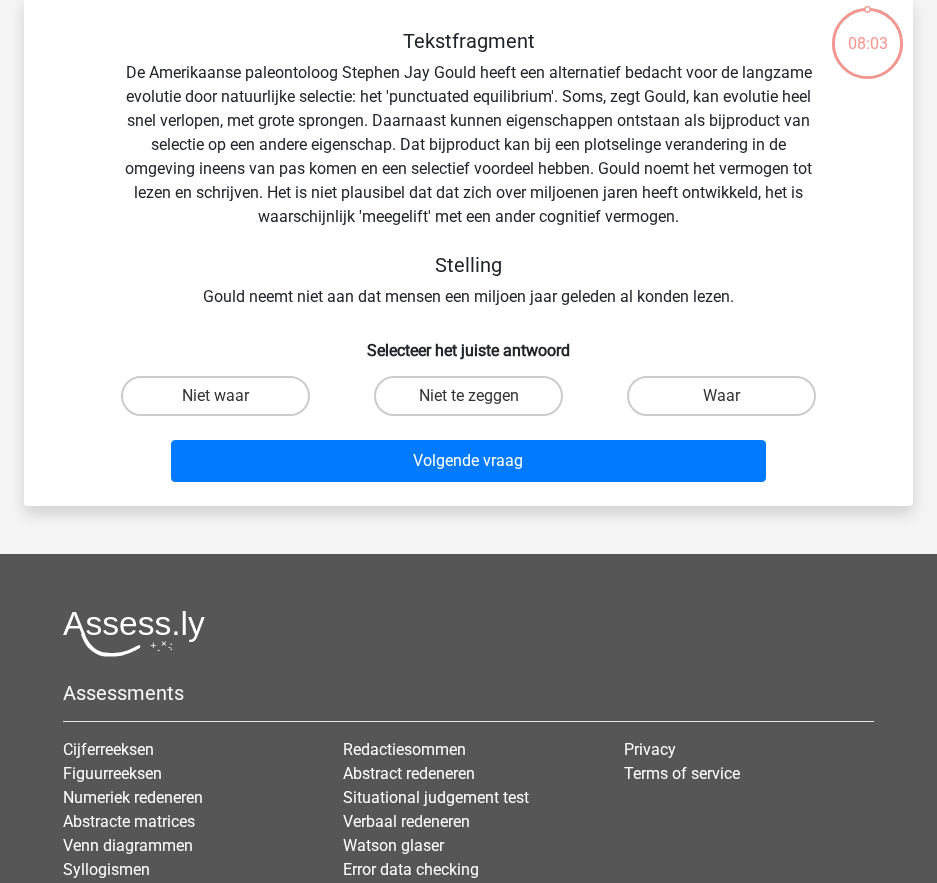 scroll, scrollTop: 100, scrollLeft: 0, axis: vertical 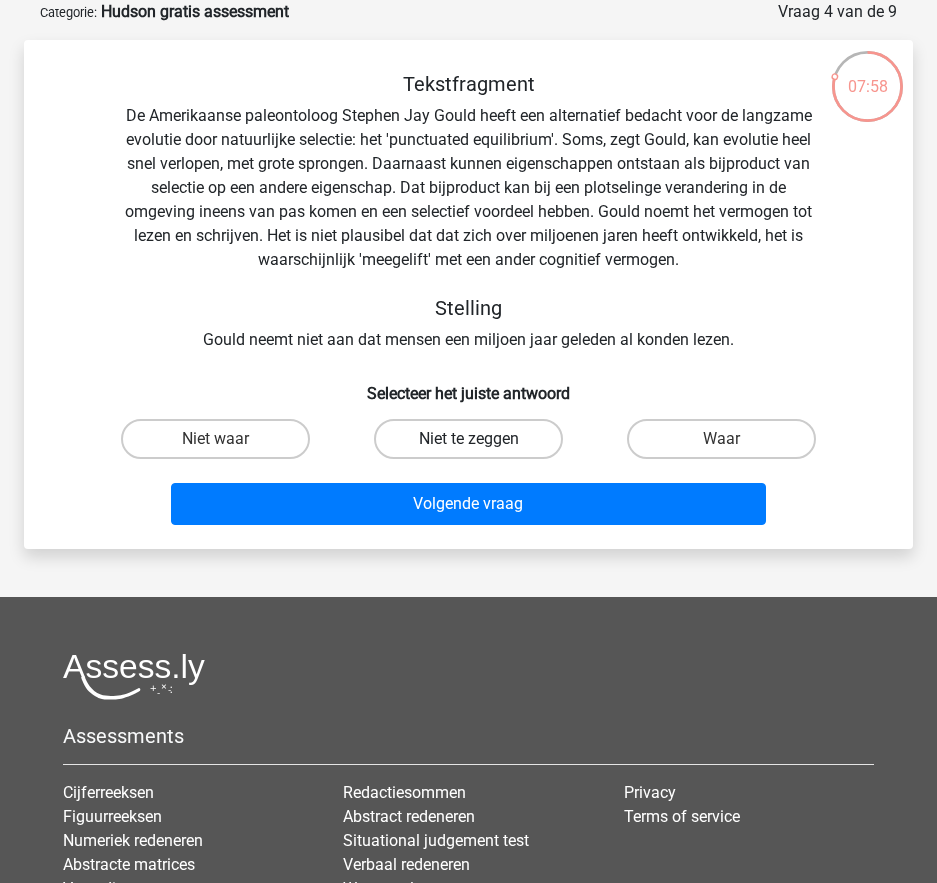click on "Niet te zeggen" at bounding box center [469, 439] 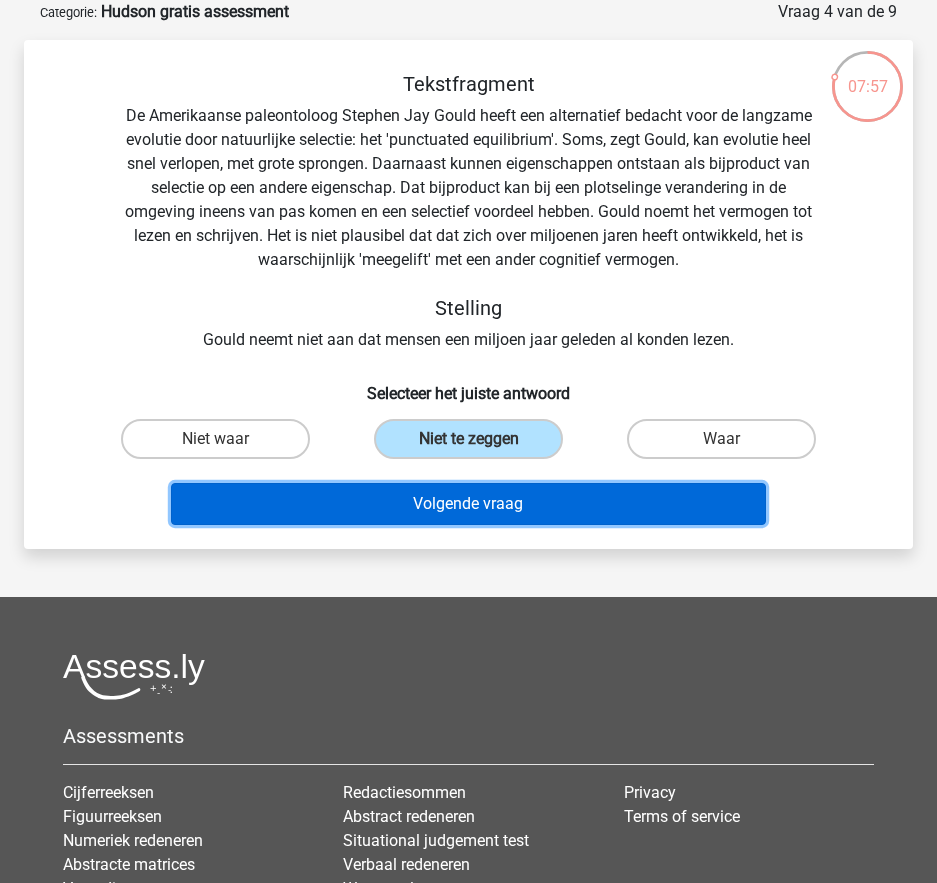 click on "Volgende vraag" at bounding box center (468, 504) 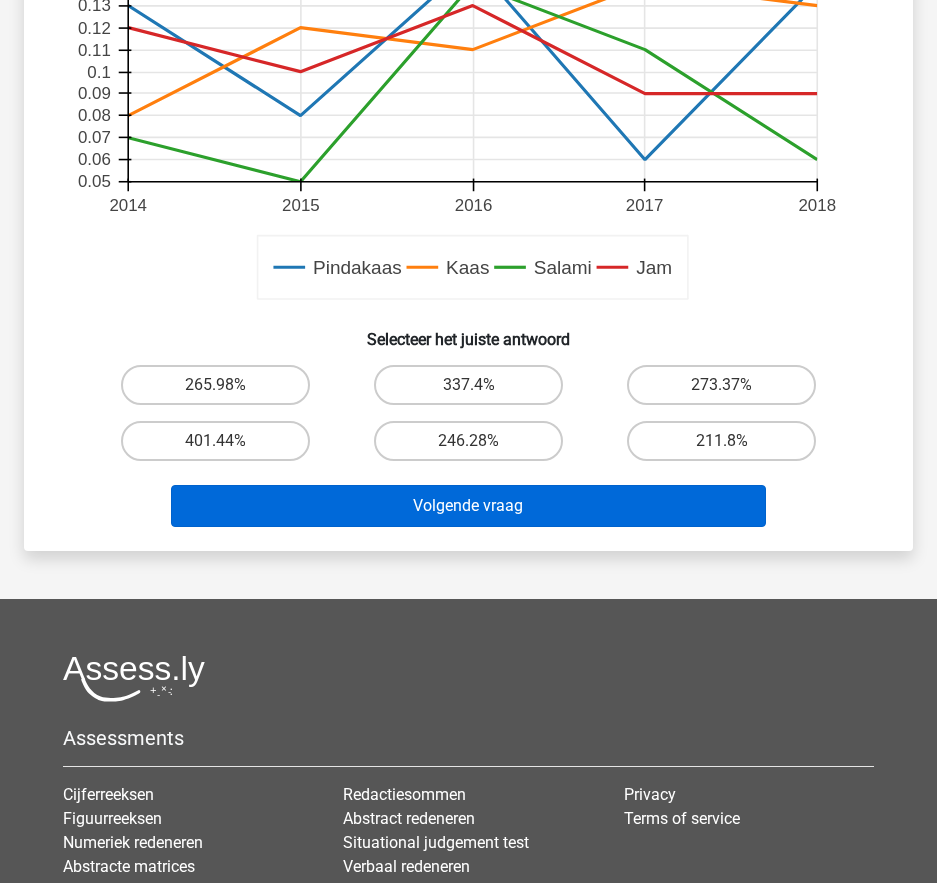 scroll, scrollTop: 900, scrollLeft: 0, axis: vertical 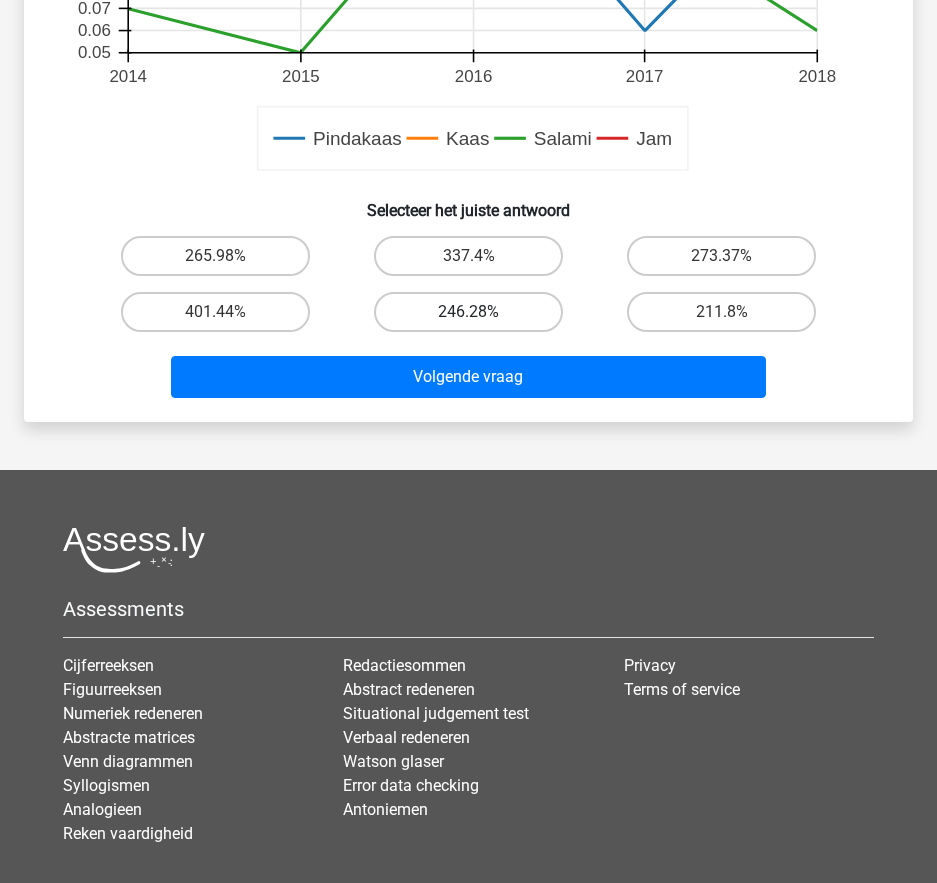 click on "246.28%" at bounding box center [469, 312] 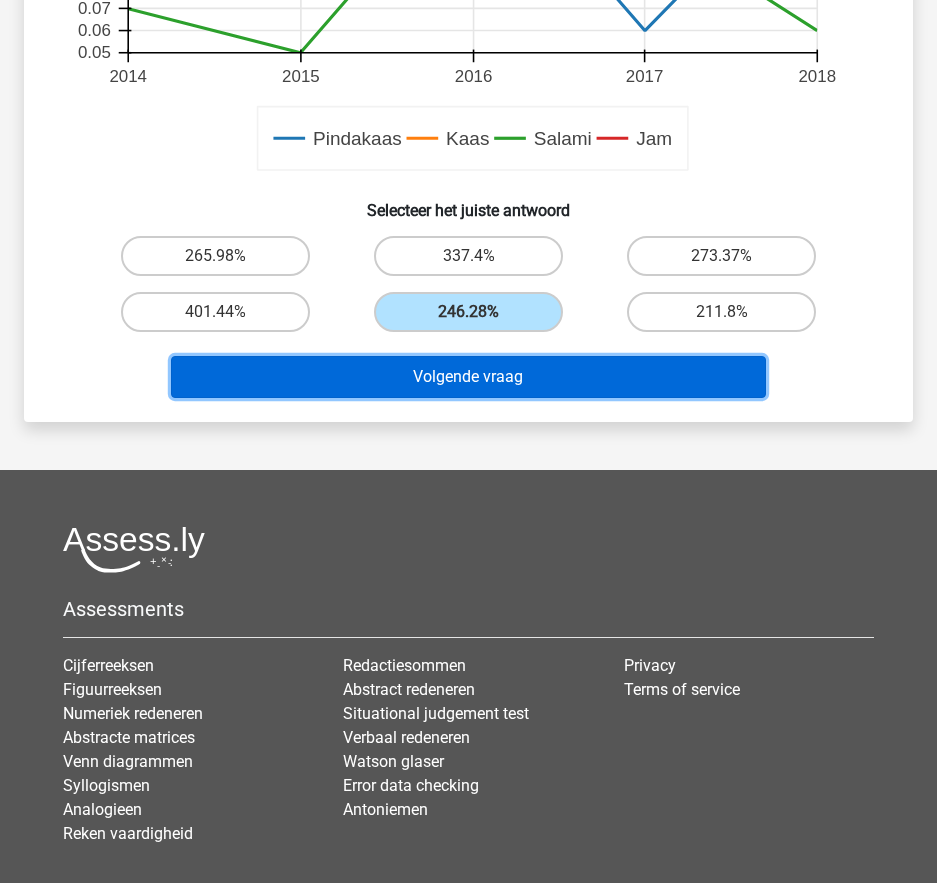 click on "Volgende vraag" at bounding box center (468, 377) 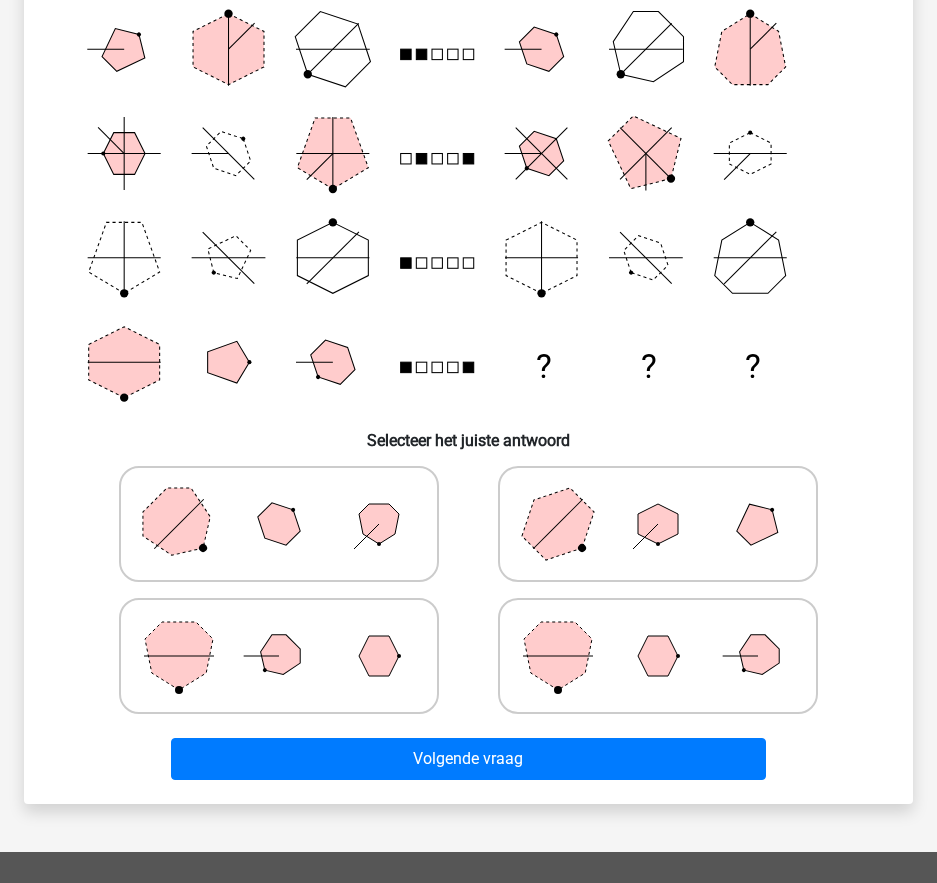 scroll, scrollTop: 200, scrollLeft: 0, axis: vertical 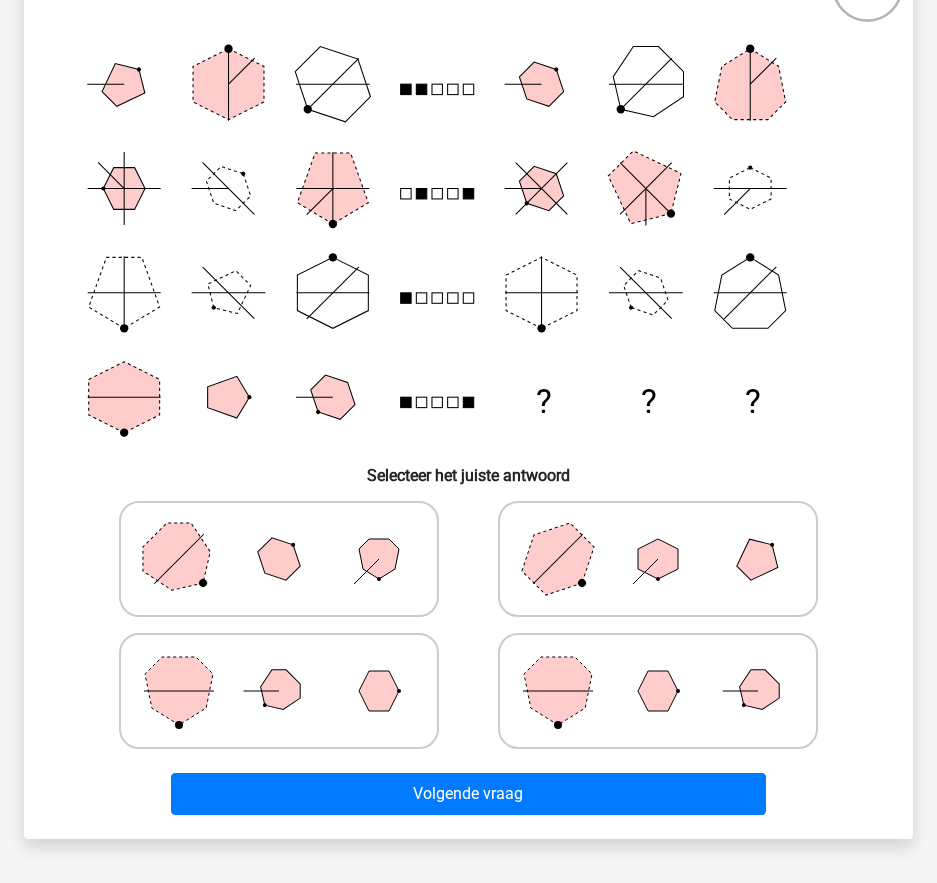 click 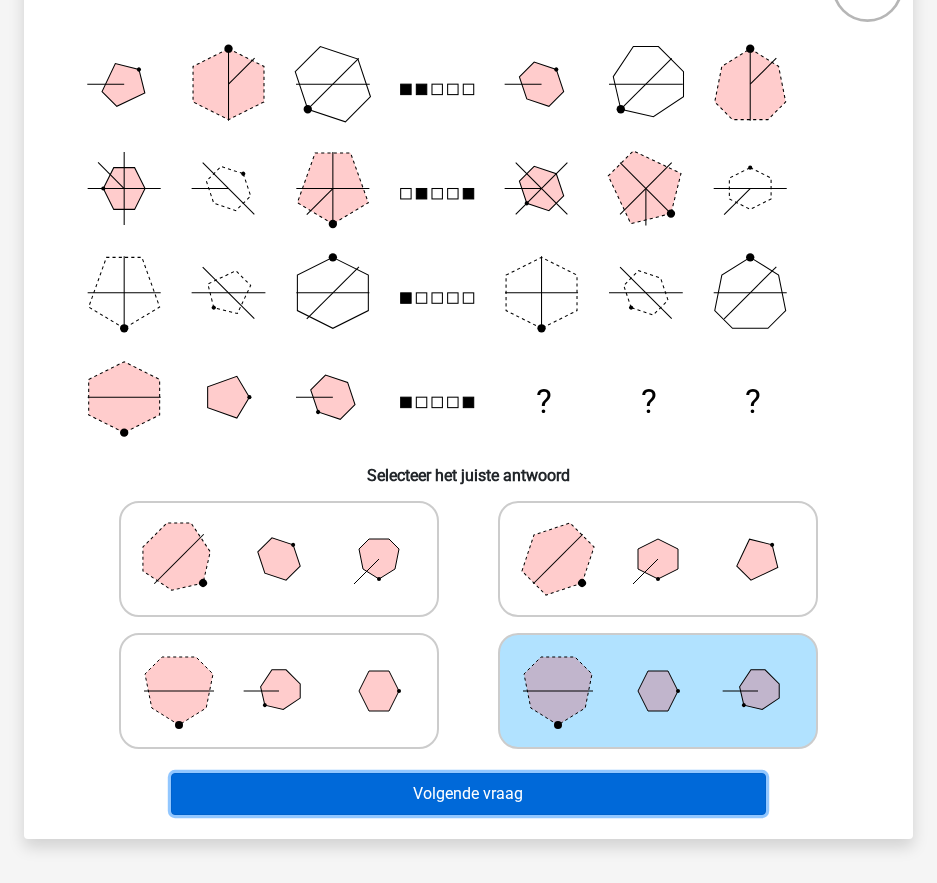 click on "Volgende vraag" at bounding box center (468, 794) 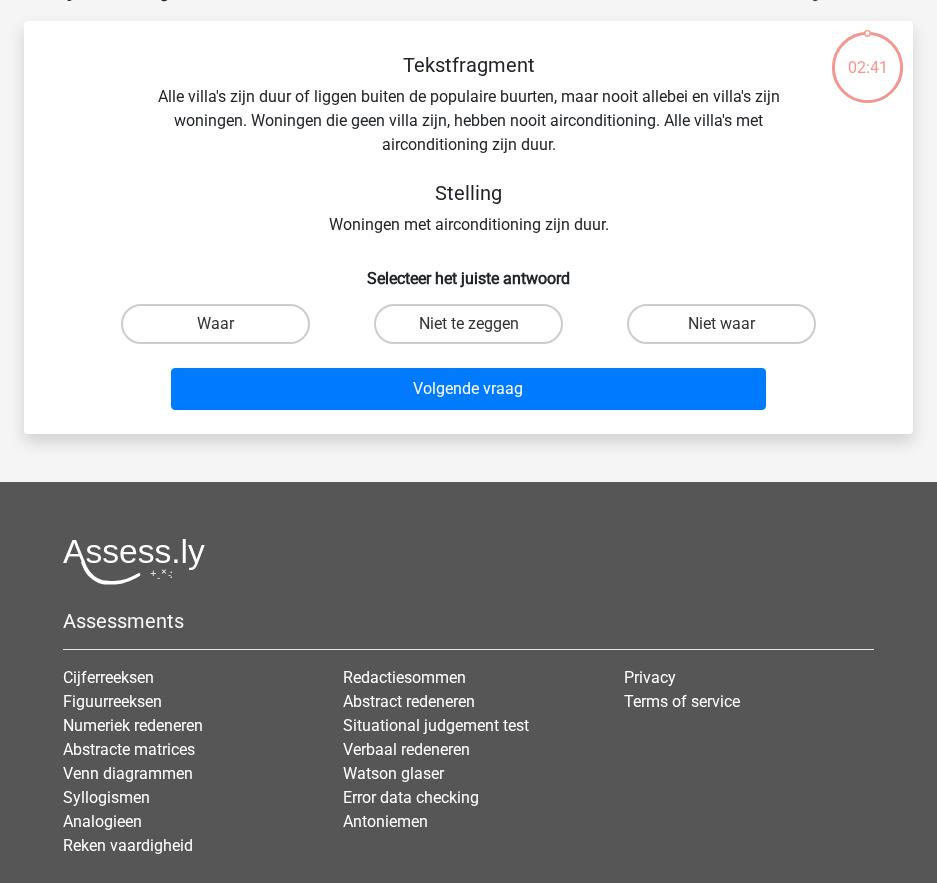 scroll, scrollTop: 100, scrollLeft: 0, axis: vertical 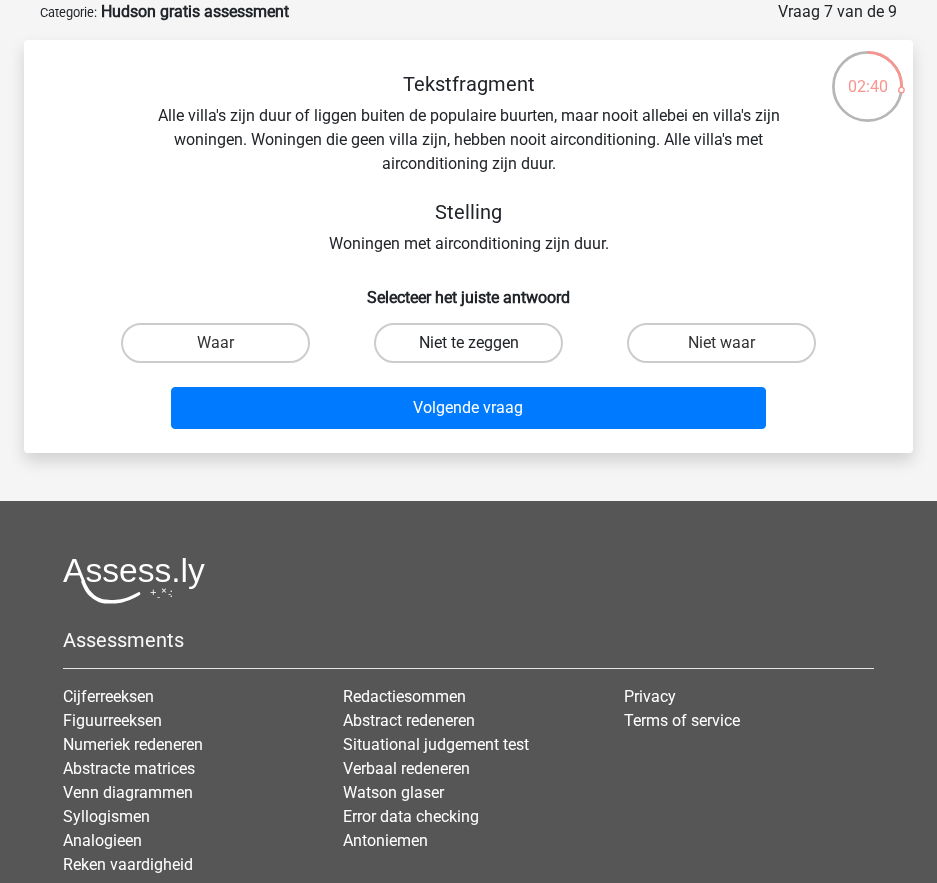 click on "Niet te zeggen" at bounding box center [469, 343] 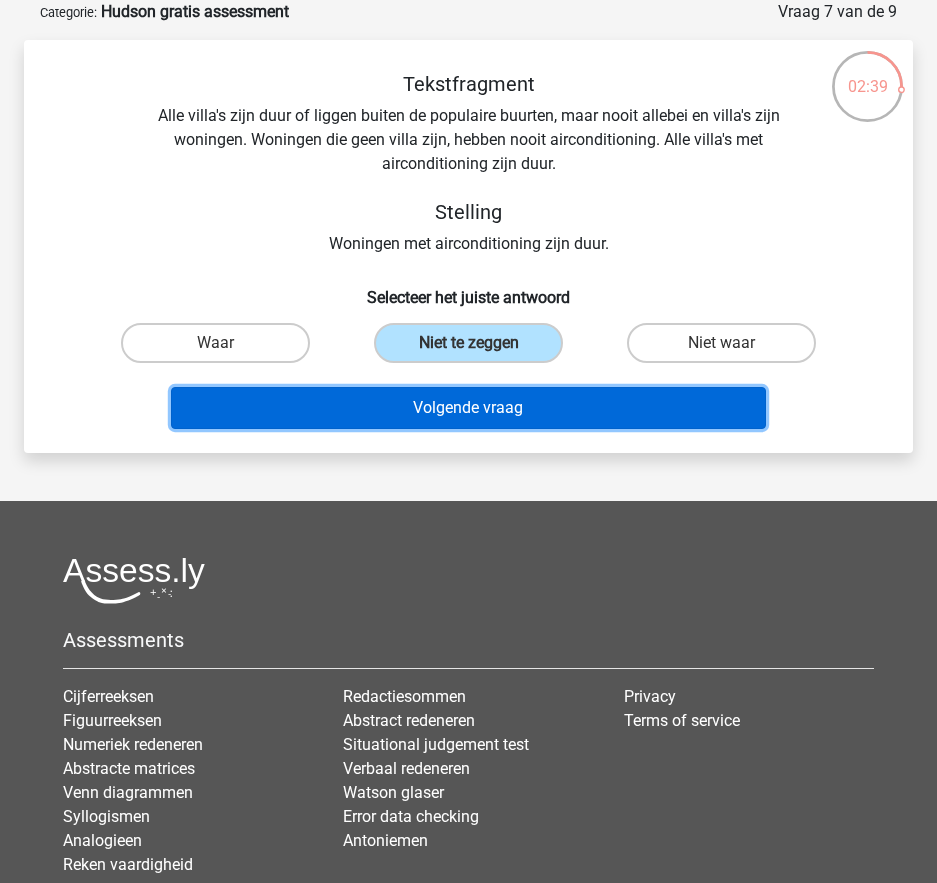 click on "Volgende vraag" at bounding box center [468, 408] 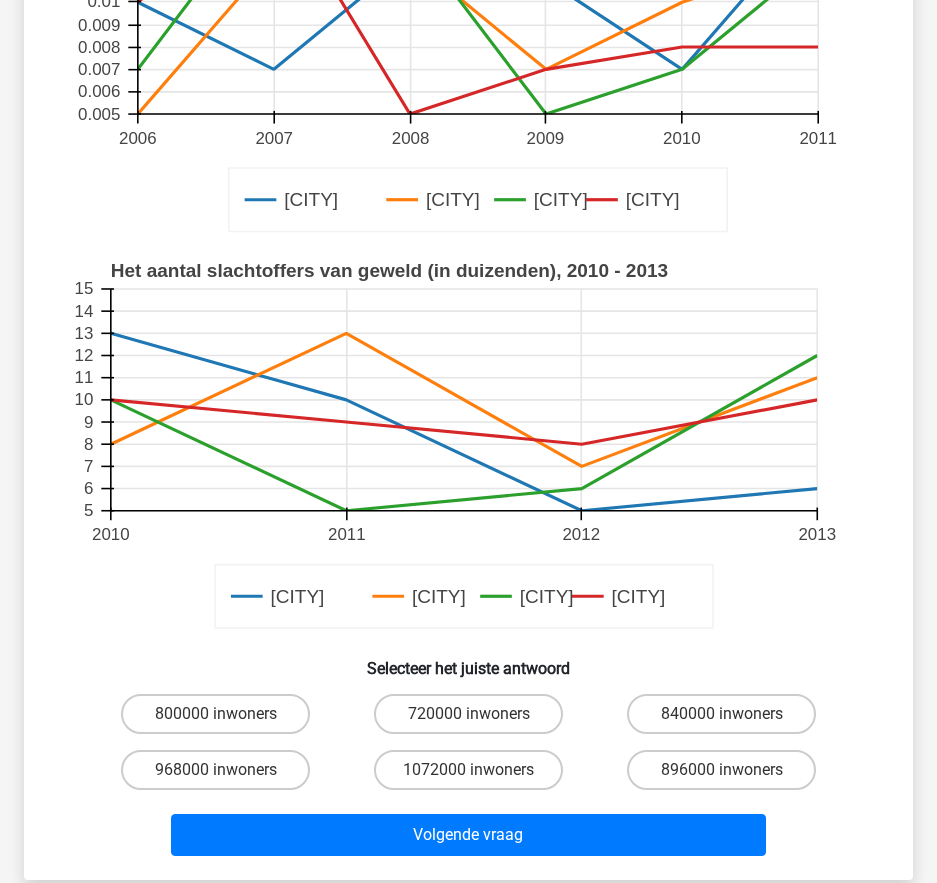 scroll, scrollTop: 400, scrollLeft: 0, axis: vertical 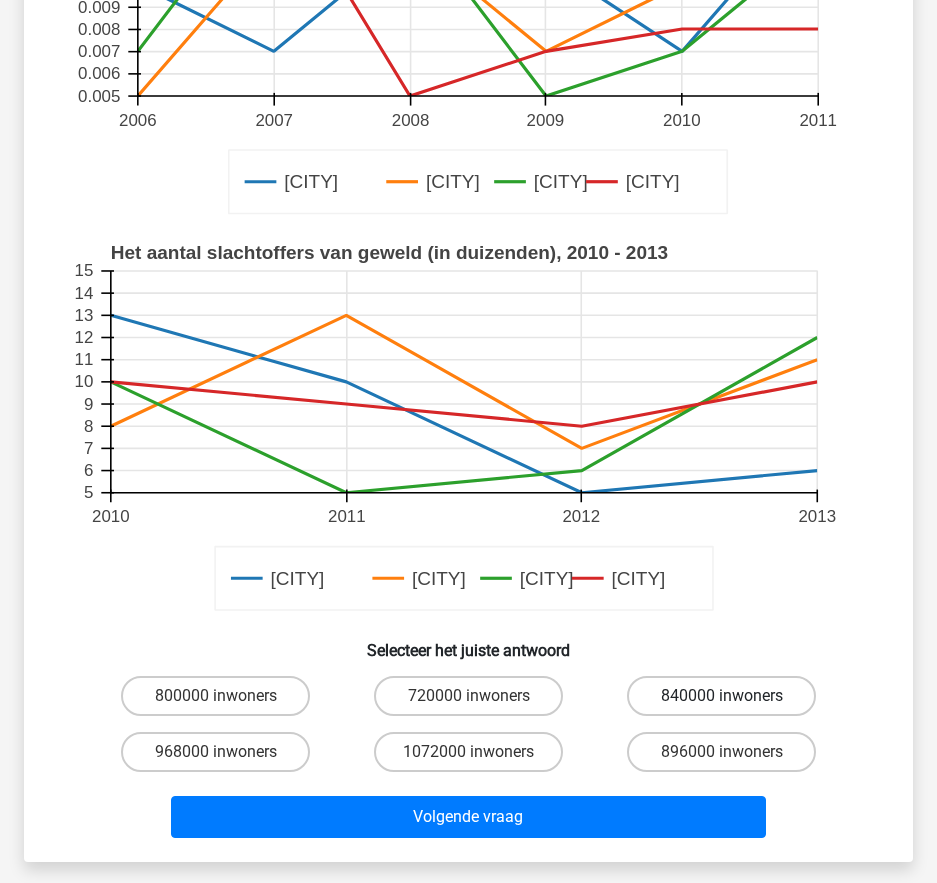 click on "840000 inwoners" at bounding box center [722, 696] 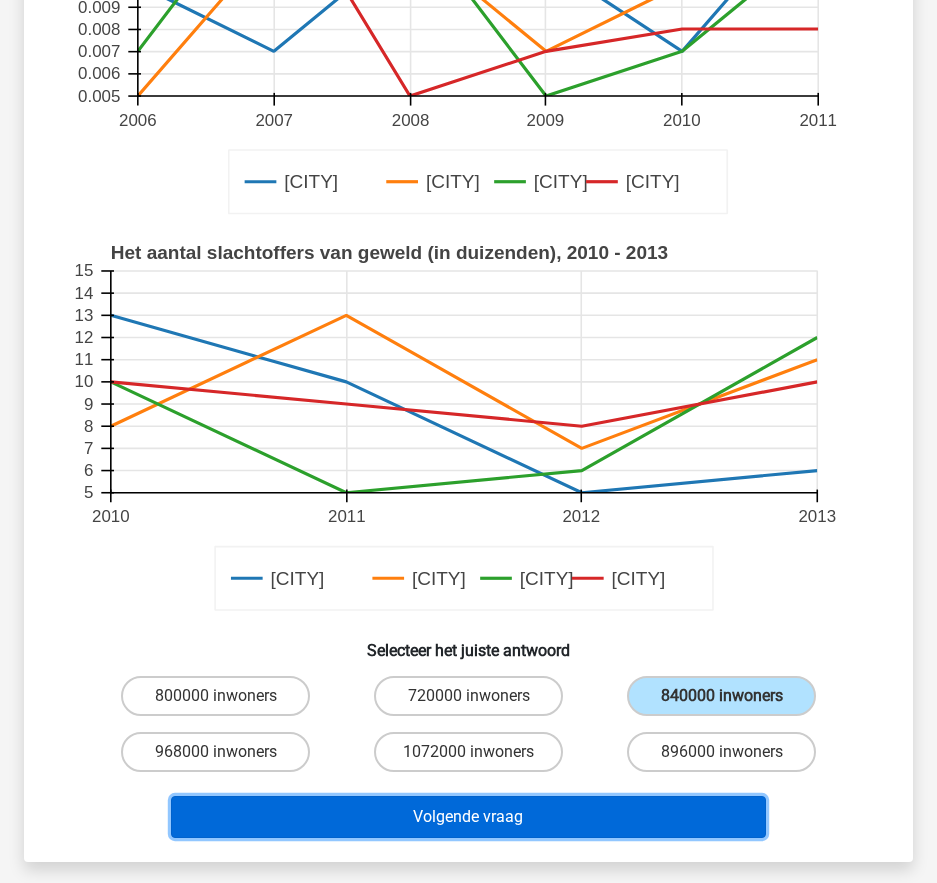 click on "Volgende vraag" at bounding box center (468, 817) 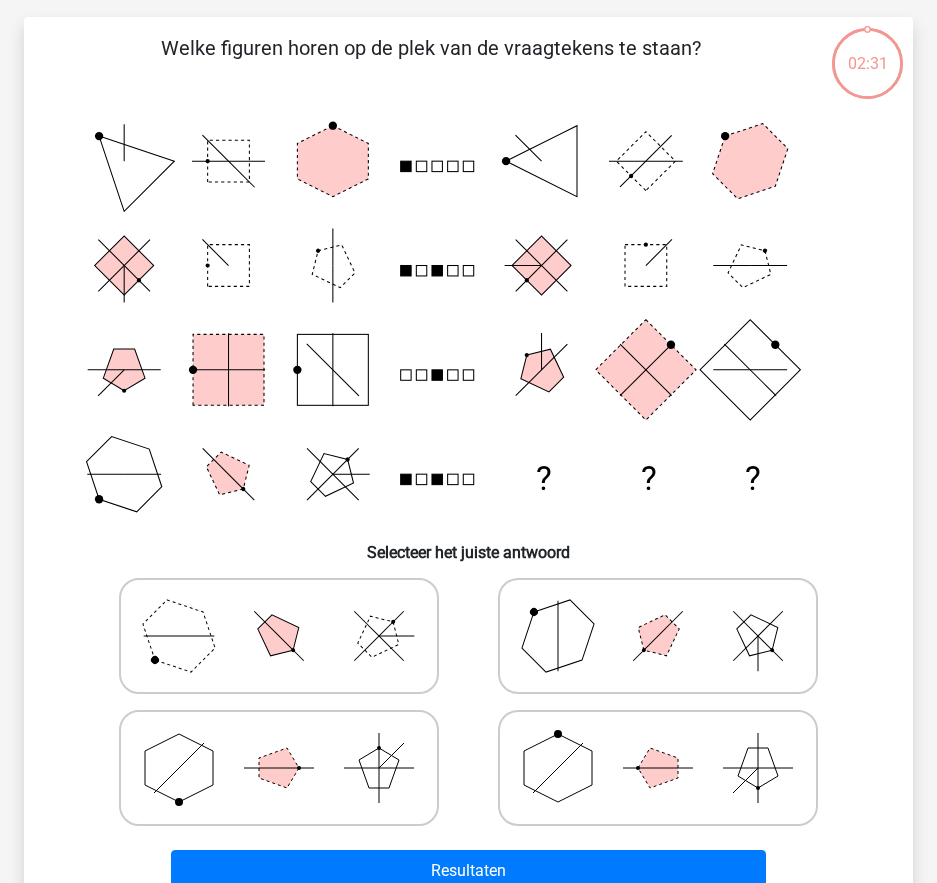 scroll, scrollTop: 100, scrollLeft: 0, axis: vertical 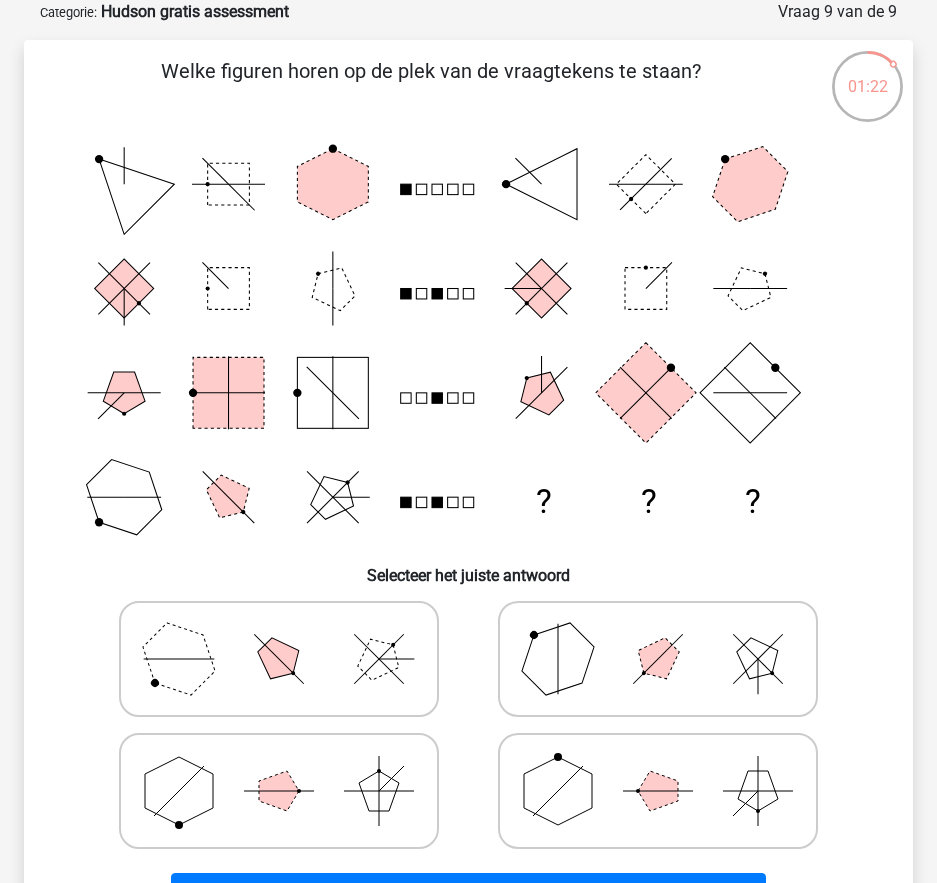 click 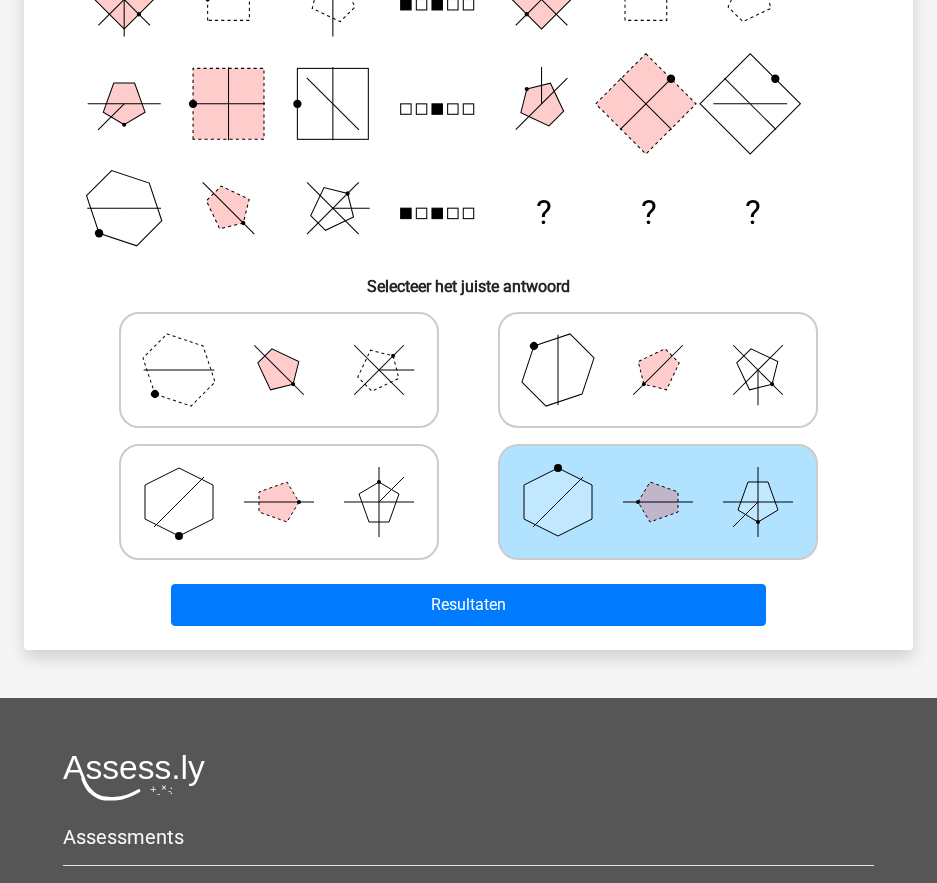 scroll, scrollTop: 400, scrollLeft: 0, axis: vertical 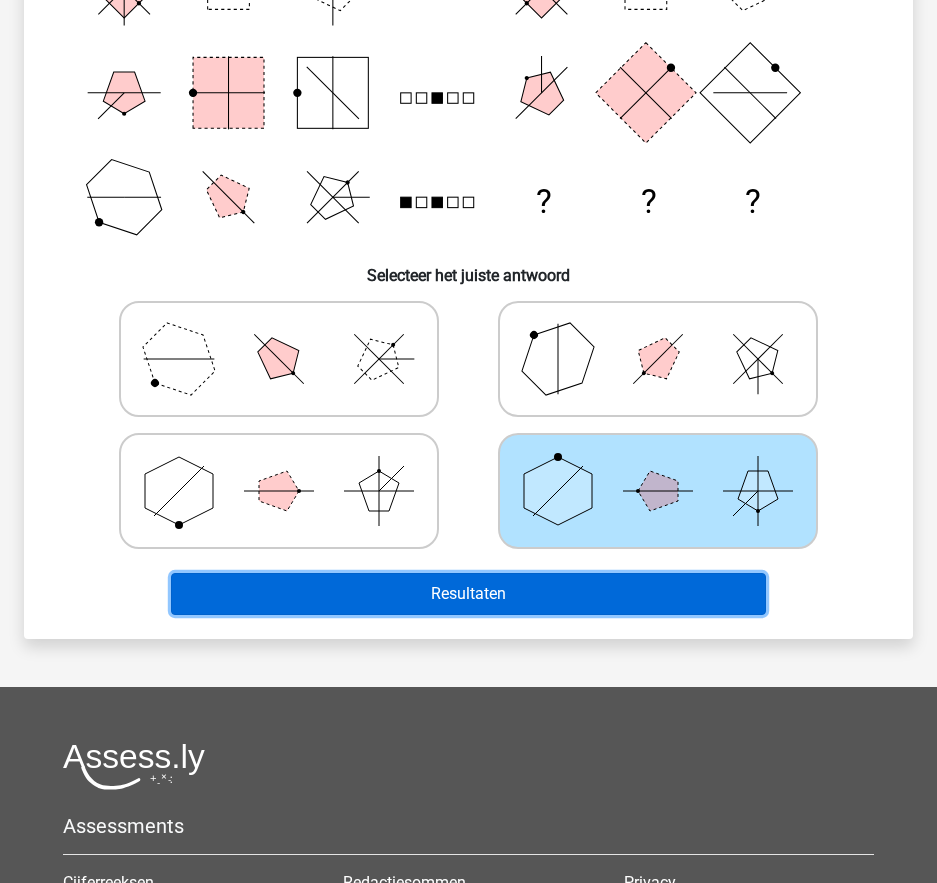 click on "Resultaten" at bounding box center (468, 594) 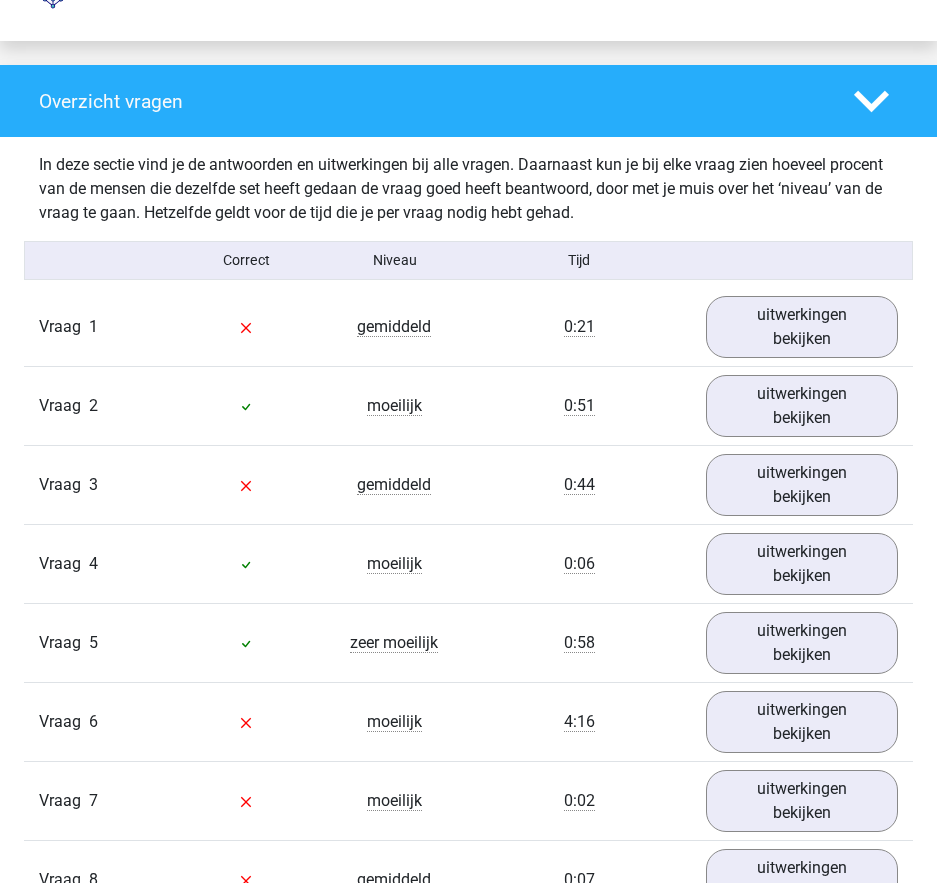 scroll, scrollTop: 1900, scrollLeft: 0, axis: vertical 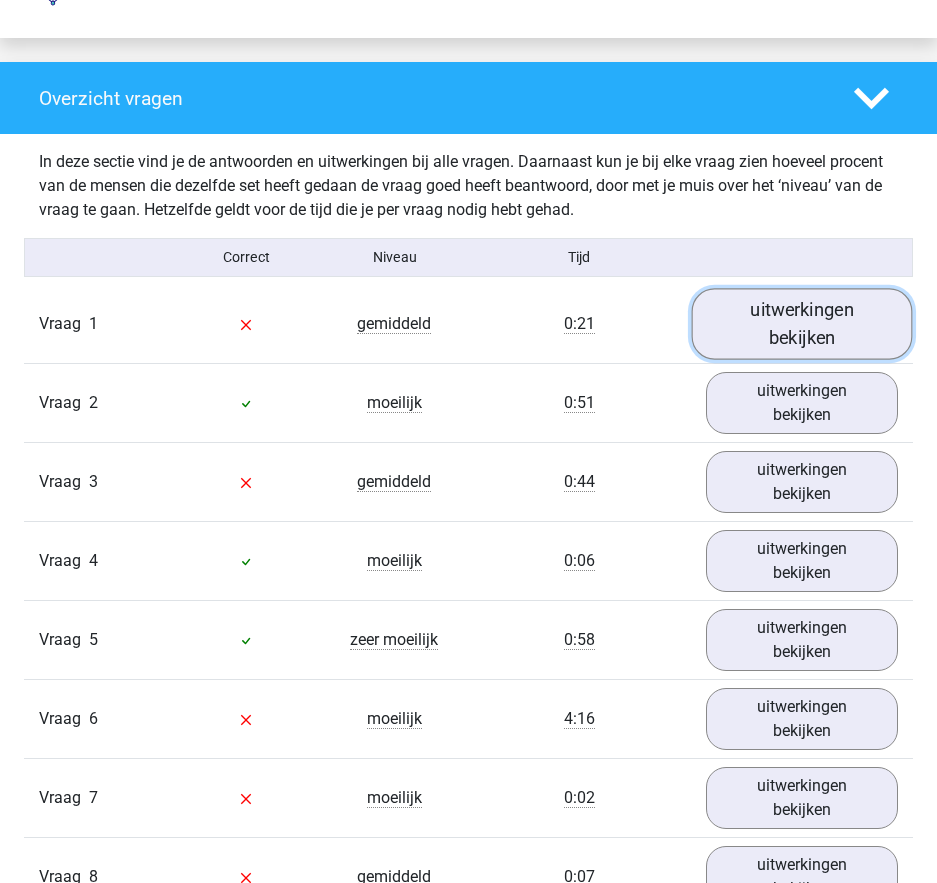 click on "uitwerkingen bekijken" at bounding box center (801, 324) 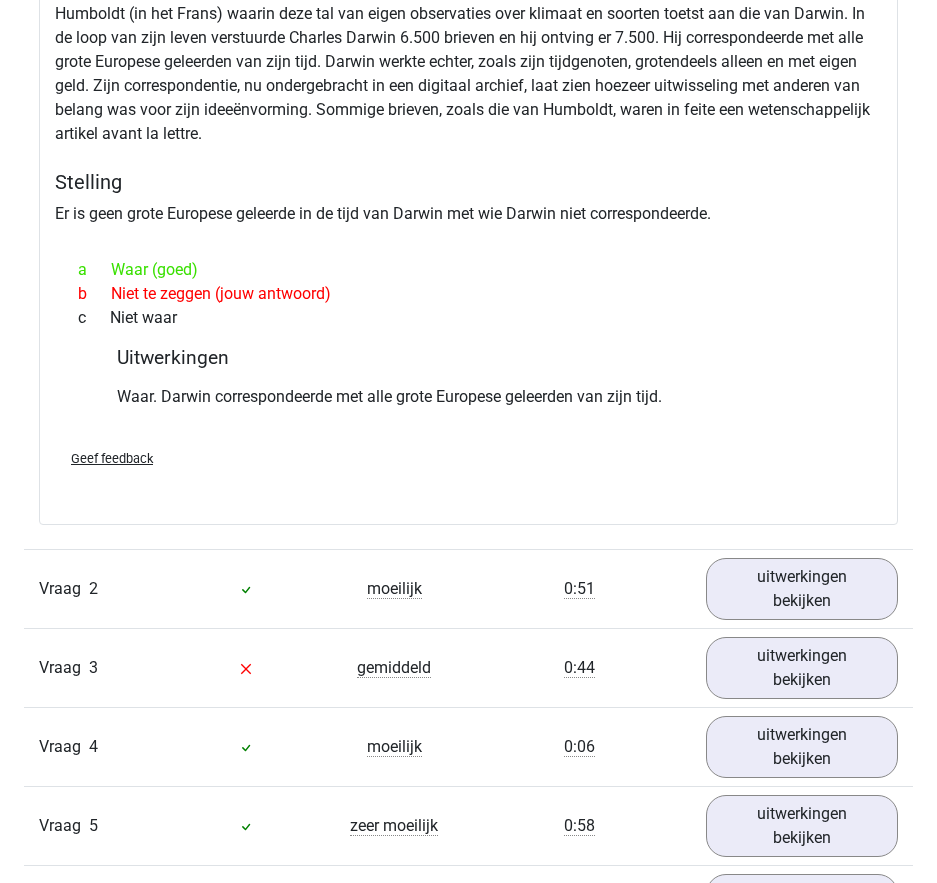 scroll, scrollTop: 2500, scrollLeft: 0, axis: vertical 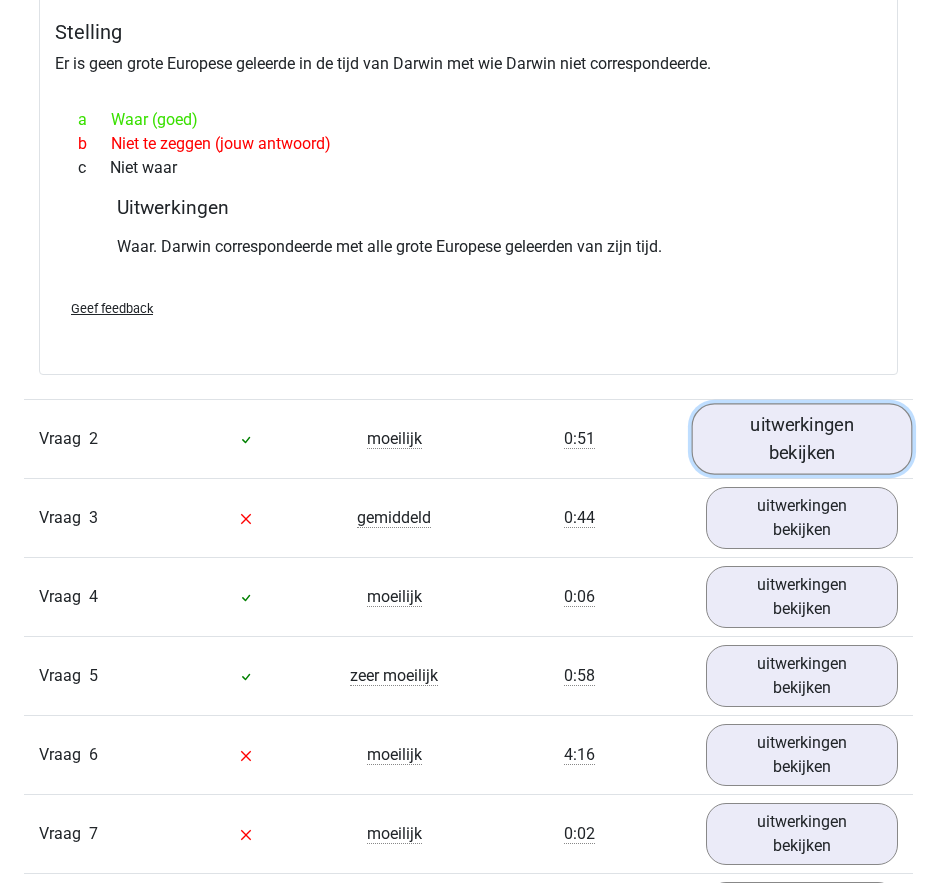 click on "uitwerkingen bekijken" at bounding box center (801, 439) 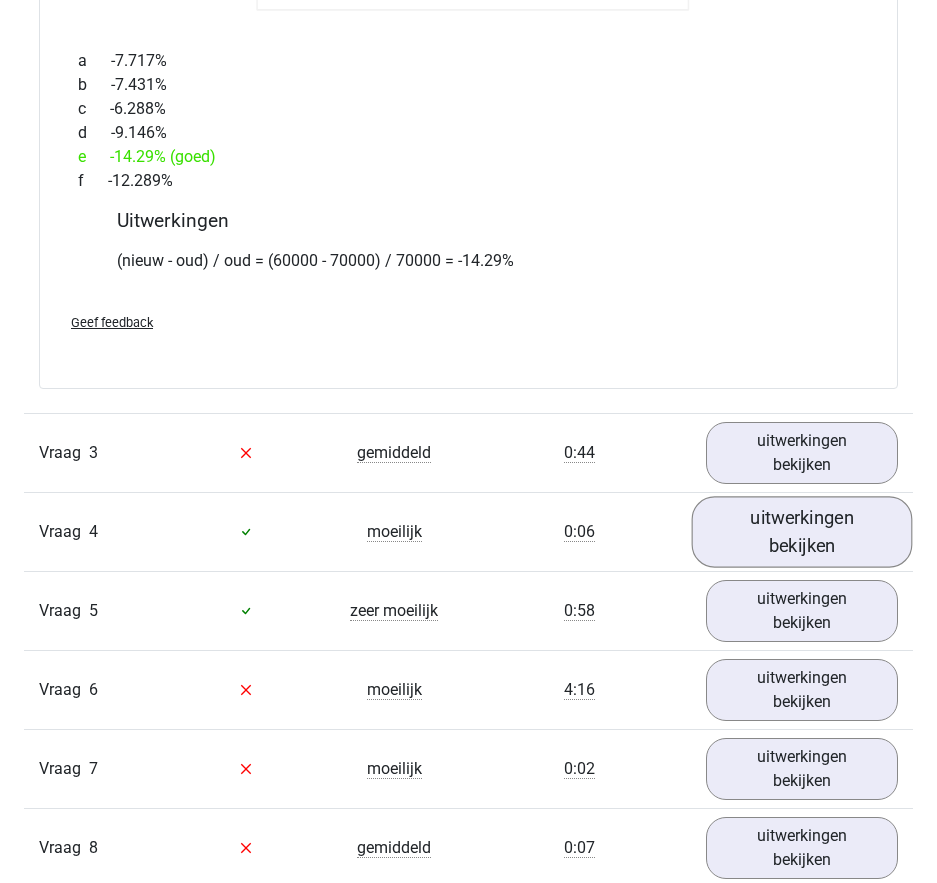 scroll, scrollTop: 3900, scrollLeft: 0, axis: vertical 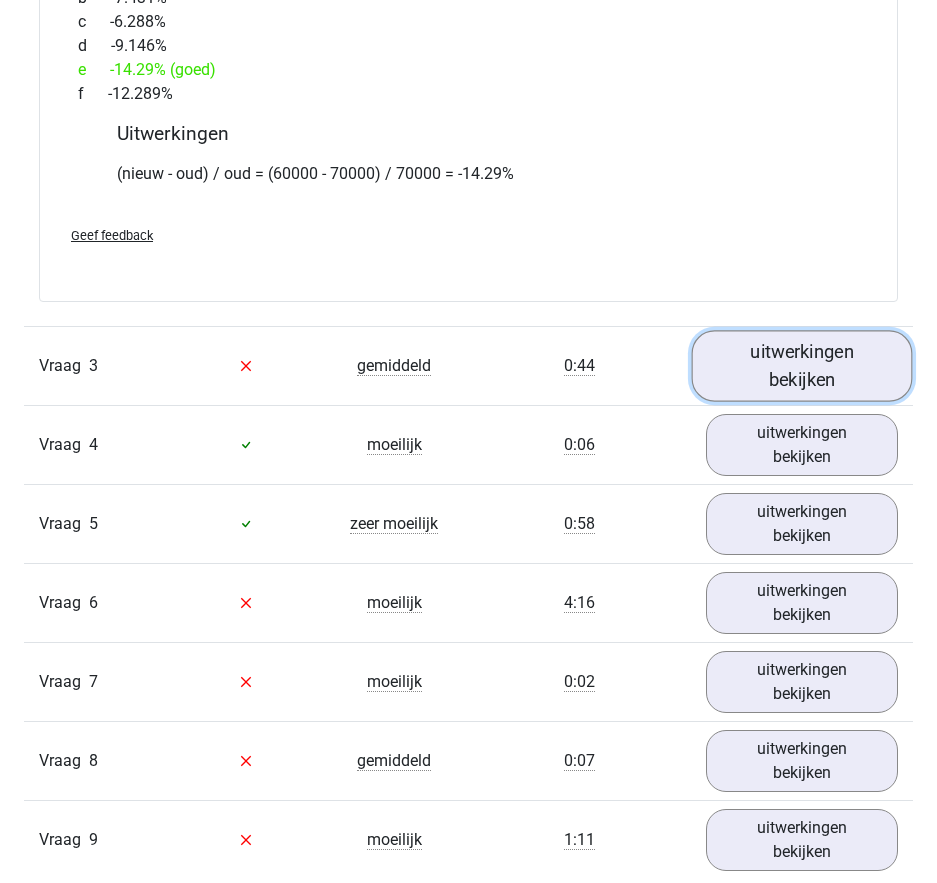 click on "uitwerkingen bekijken" at bounding box center (801, 365) 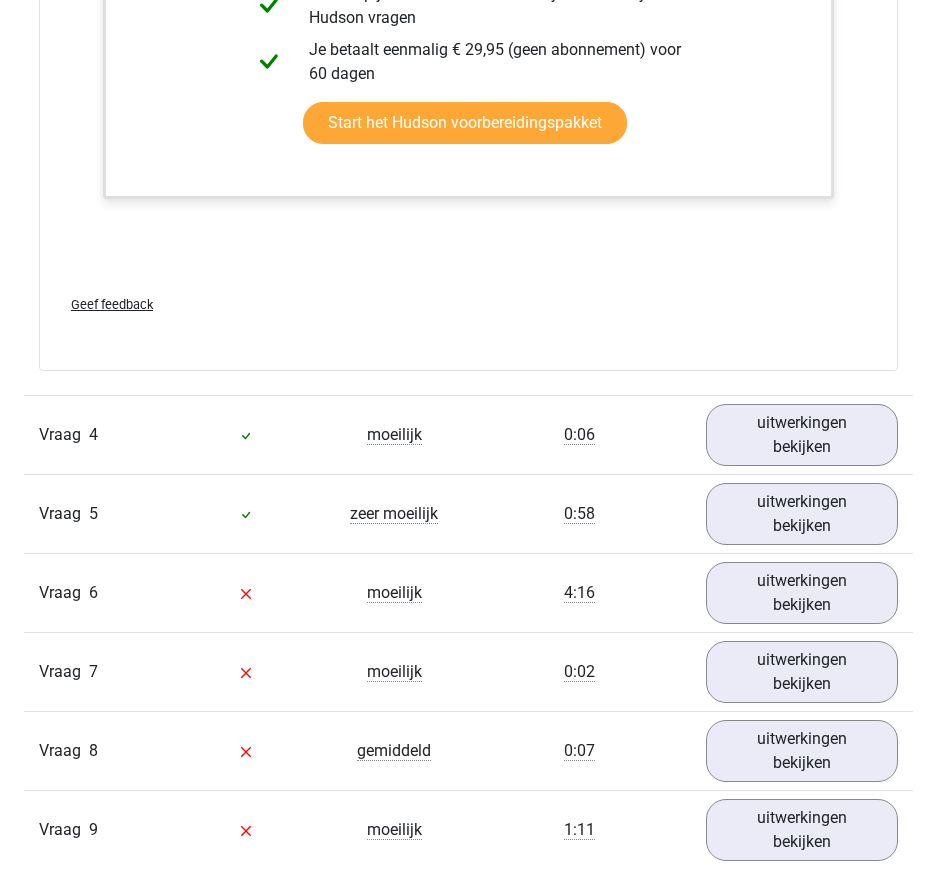 scroll, scrollTop: 5700, scrollLeft: 0, axis: vertical 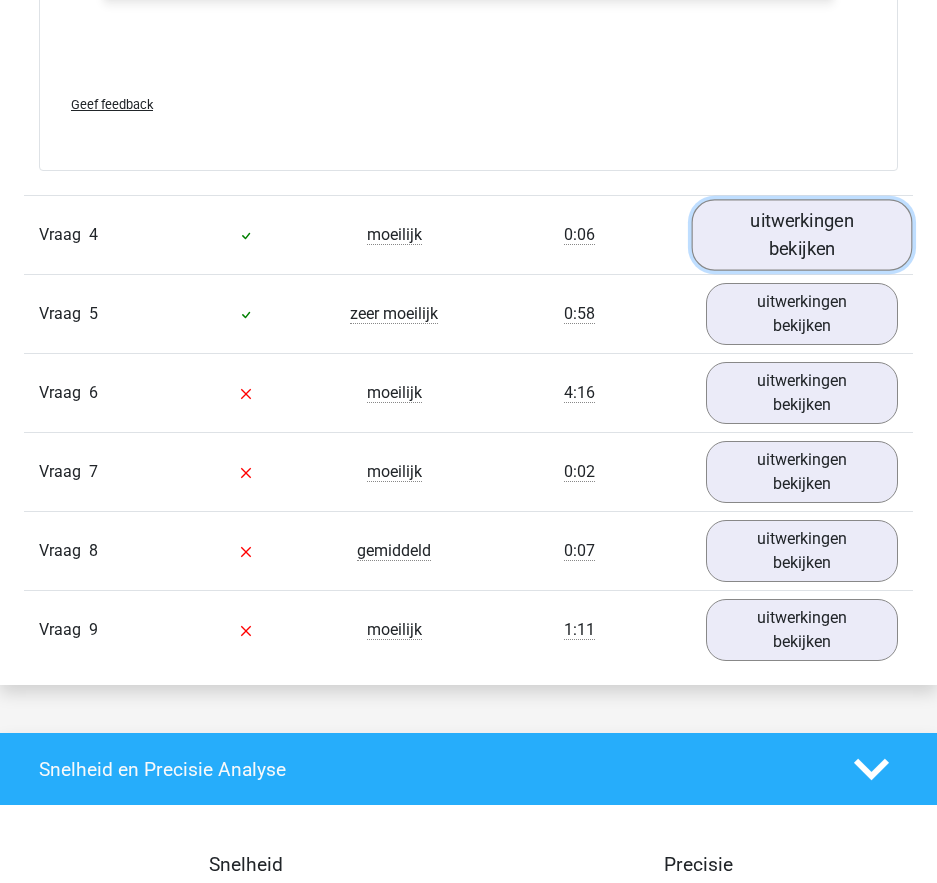 click on "uitwerkingen bekijken" at bounding box center [801, 235] 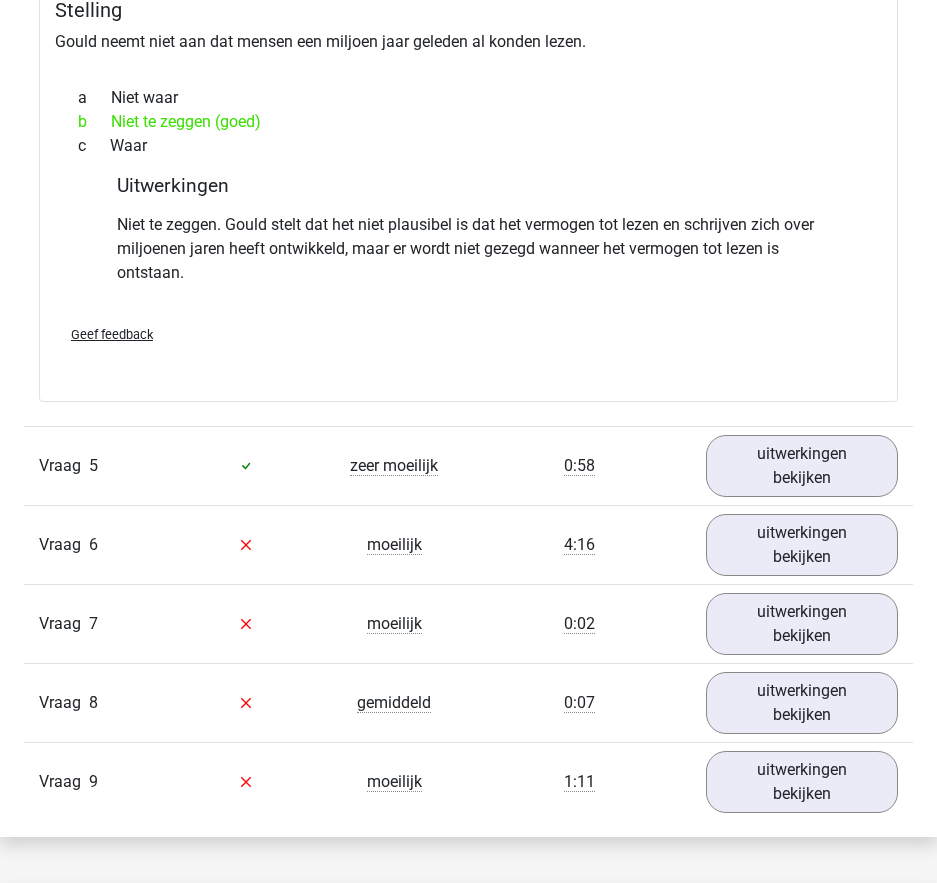 scroll, scrollTop: 6500, scrollLeft: 0, axis: vertical 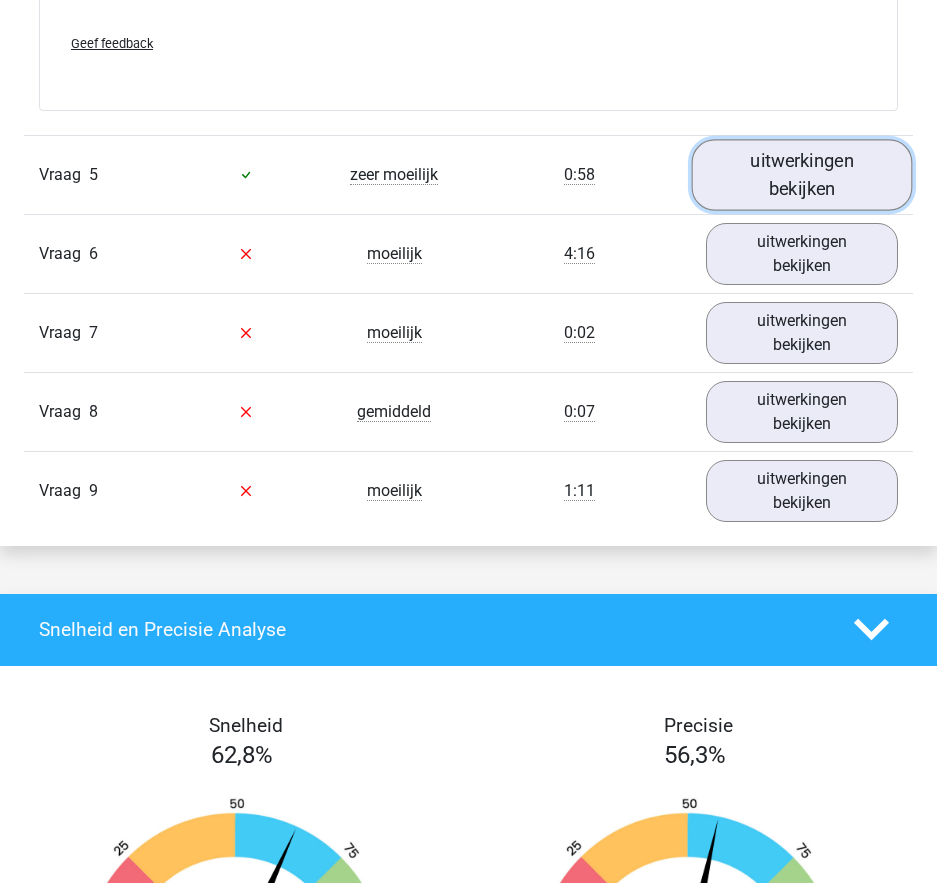 click on "uitwerkingen bekijken" at bounding box center (801, 174) 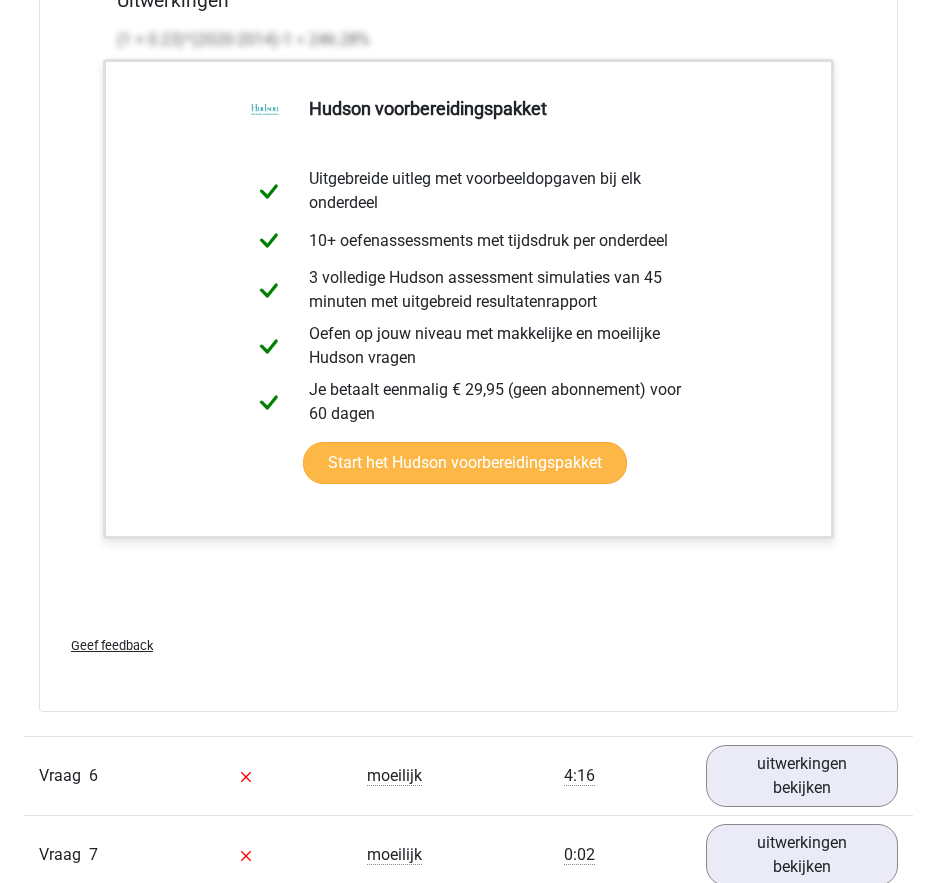 scroll, scrollTop: 8300, scrollLeft: 0, axis: vertical 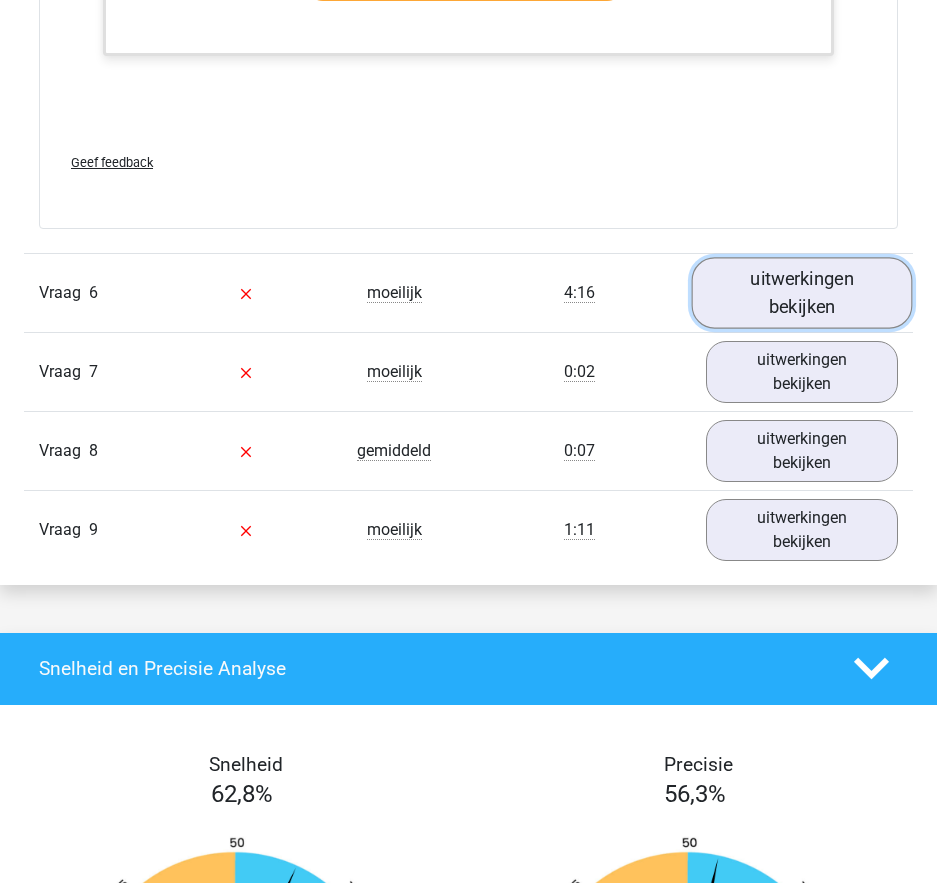 click on "uitwerkingen bekijken" at bounding box center [801, 292] 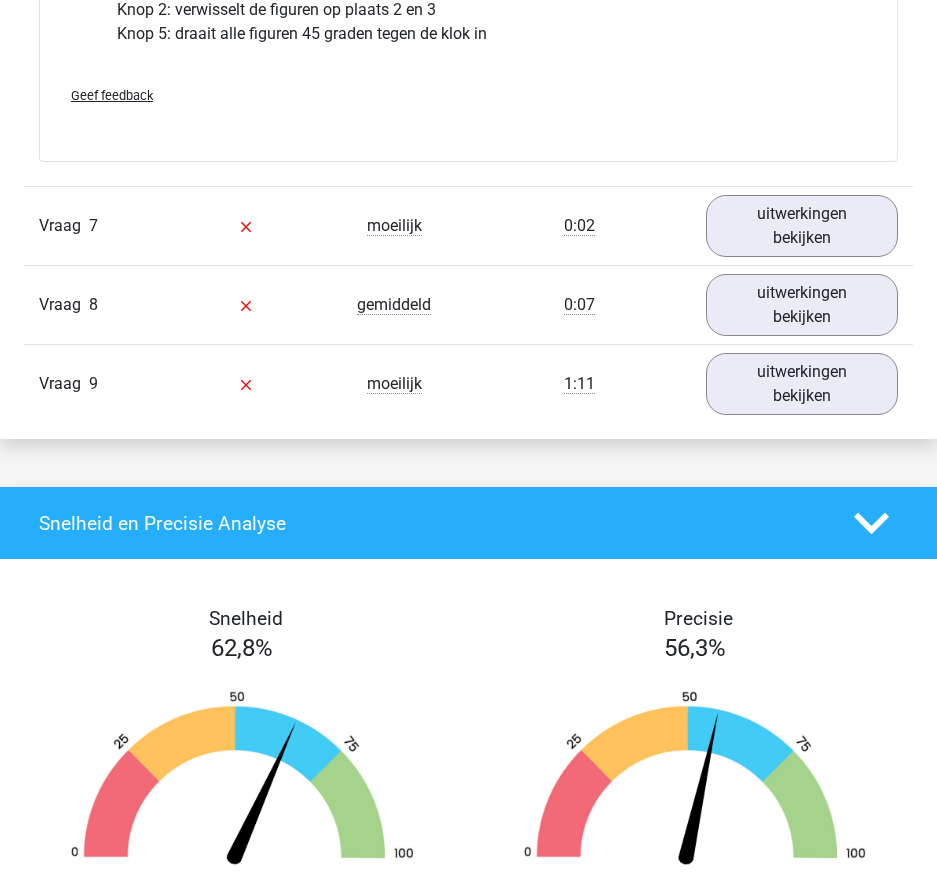 scroll, scrollTop: 9400, scrollLeft: 0, axis: vertical 